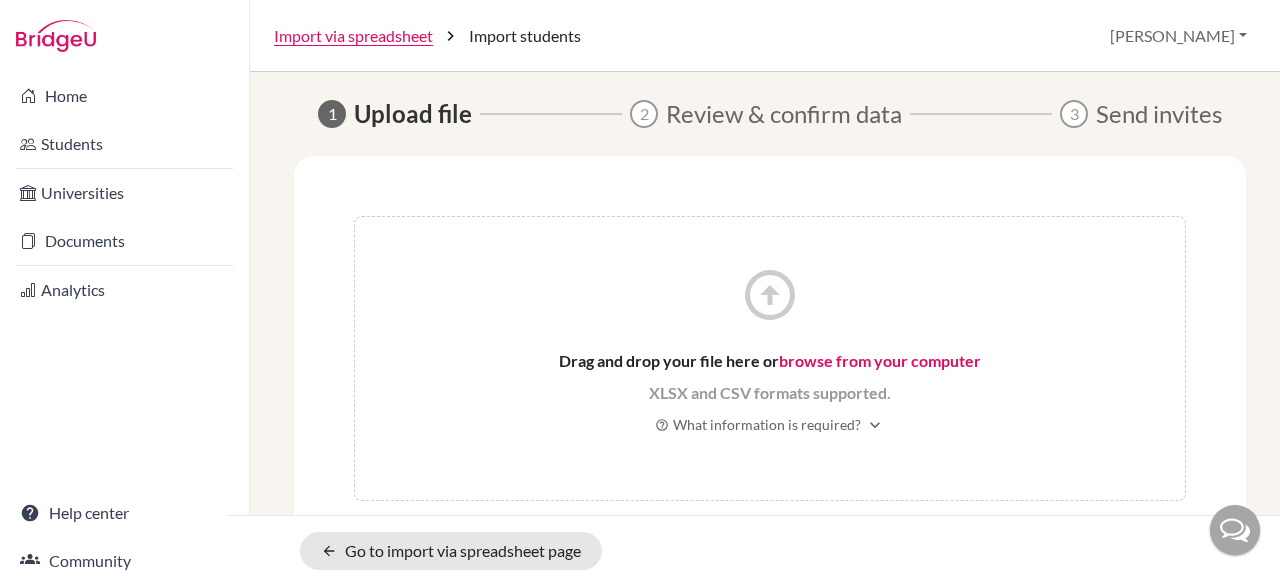 scroll, scrollTop: 0, scrollLeft: 0, axis: both 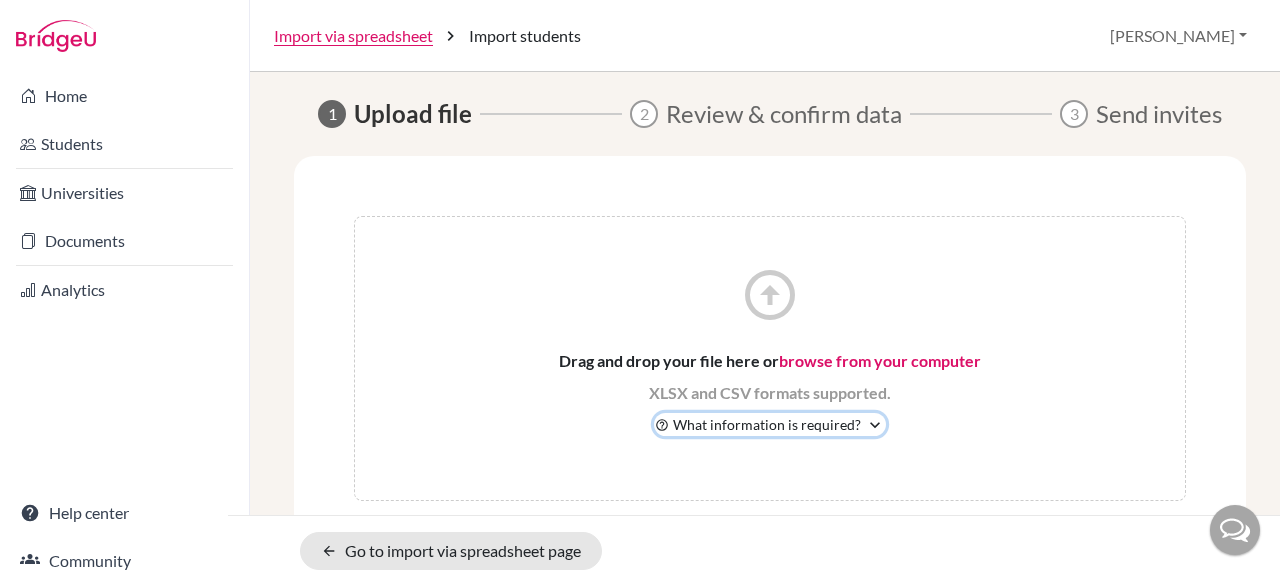 click on "expand_more" at bounding box center (875, 425) 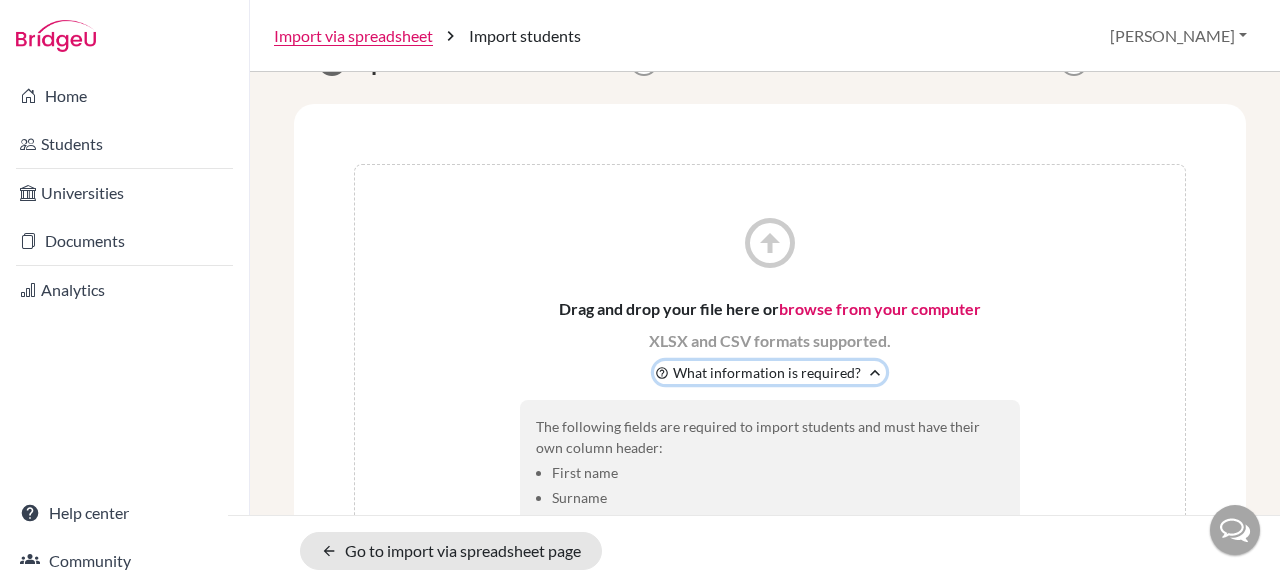 scroll, scrollTop: 46, scrollLeft: 0, axis: vertical 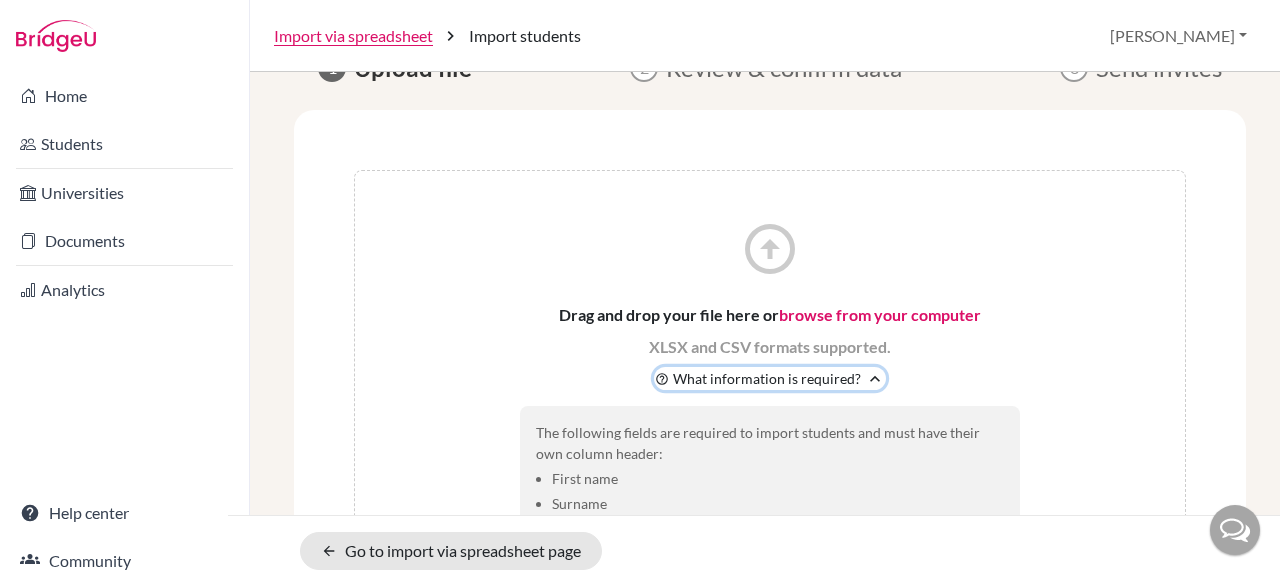 click on "expand_less" at bounding box center [875, 379] 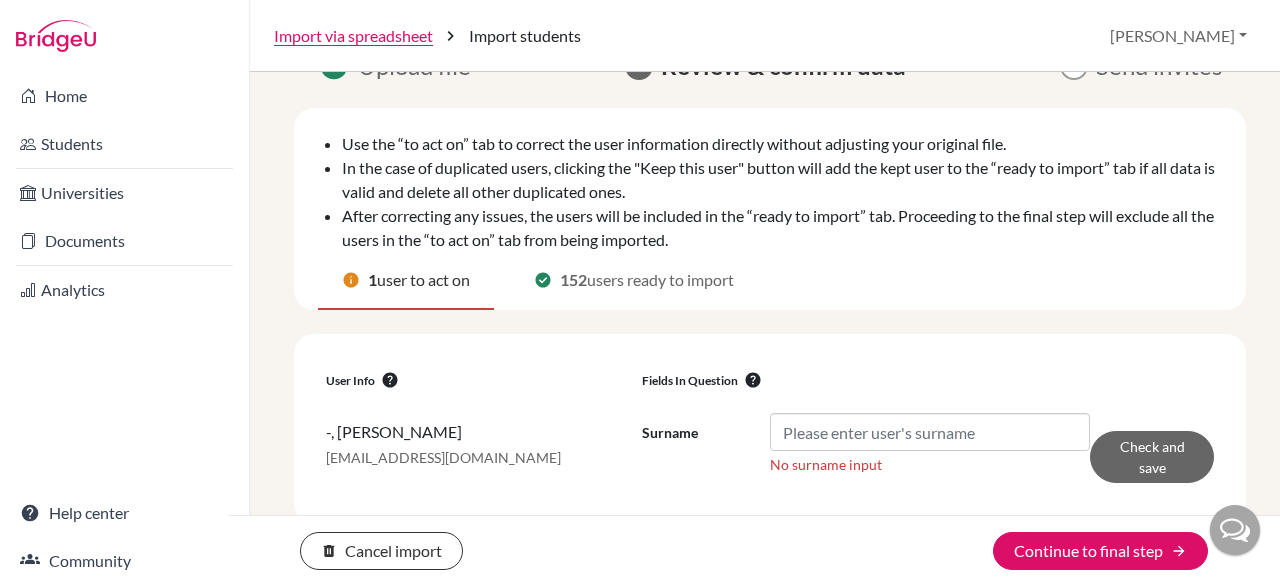 scroll, scrollTop: 58, scrollLeft: 0, axis: vertical 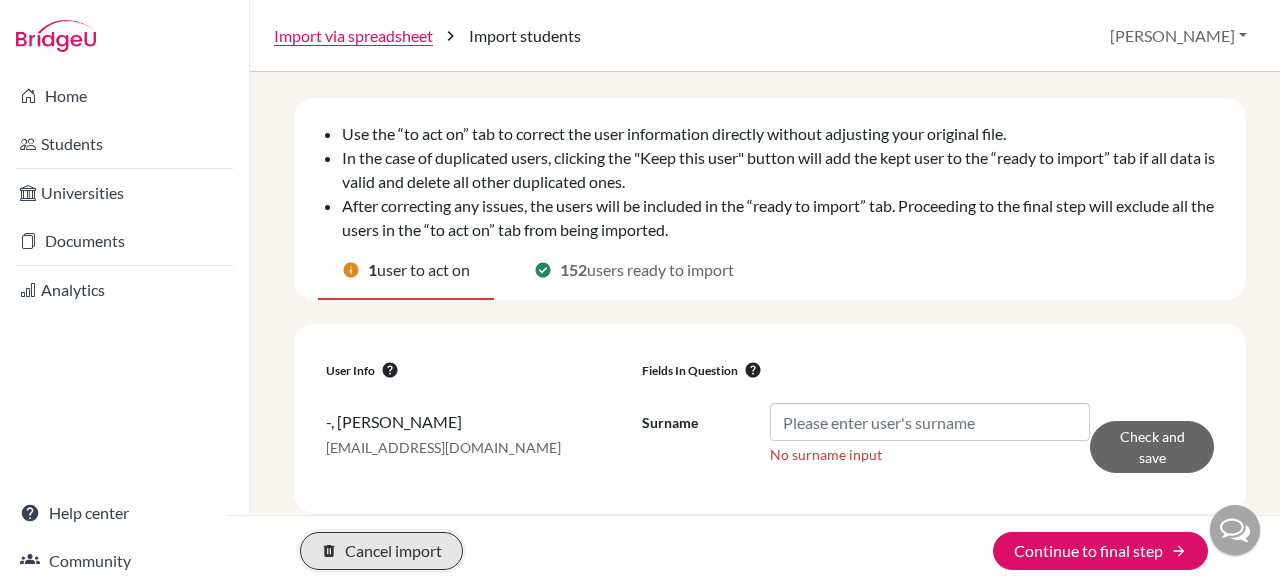 click on "delete Cancel import" 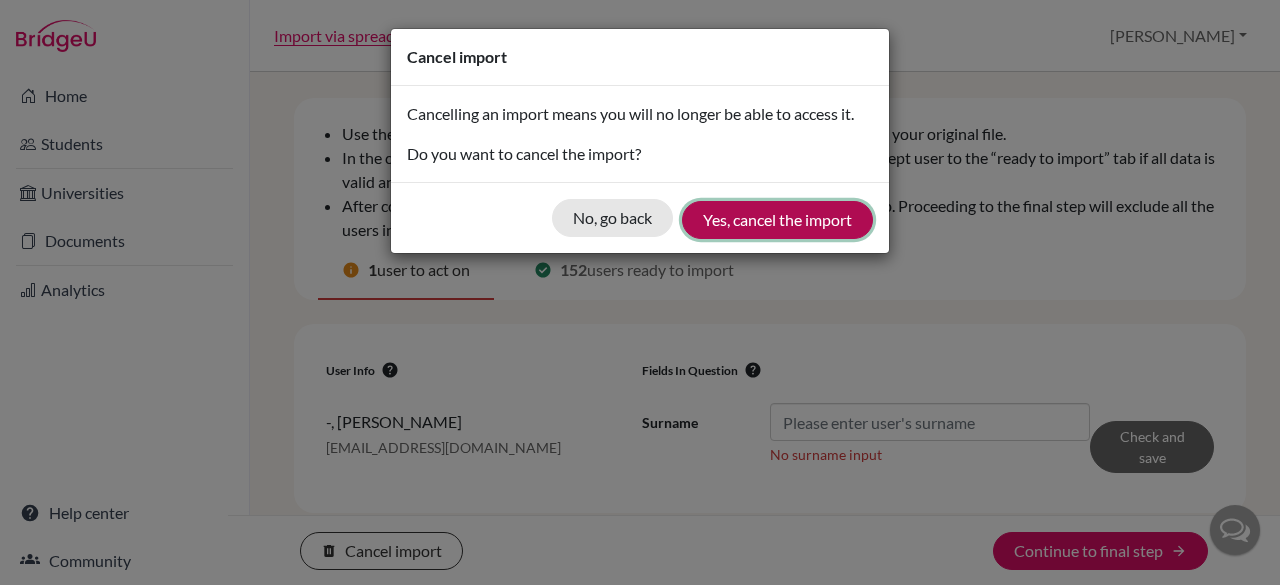 click on "Yes, cancel the import" at bounding box center (777, 220) 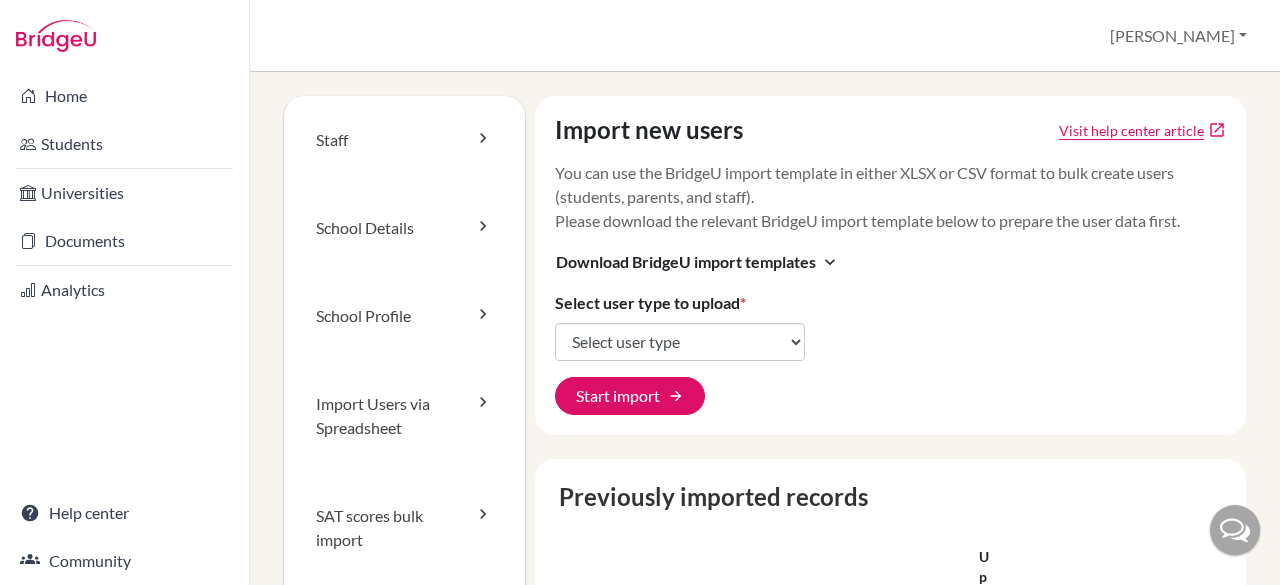 scroll, scrollTop: 0, scrollLeft: 0, axis: both 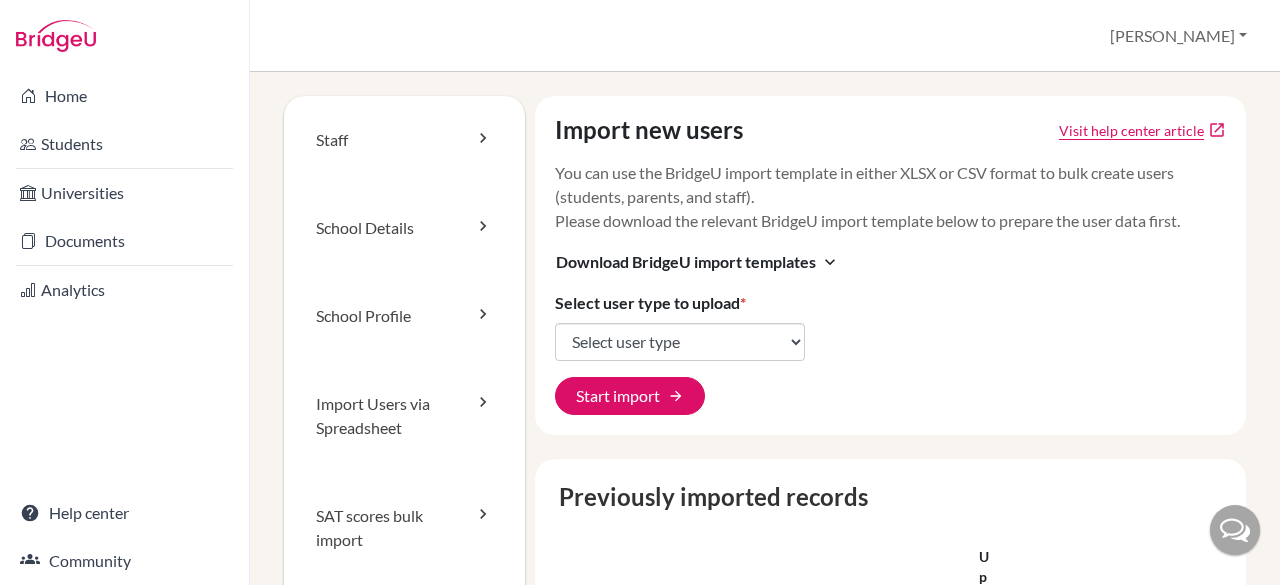 click on "Import new users Visit help center article open_in_new You can use the BridgeU import template in either XLSX or CSV format to bulk create users (students, parents, and staff). Please download the relevant BridgeU import template below to prepare the user data first. Download BridgeU import templates expand_more Select user type to upload * Select user type Students Students and parents Parents Advisors Report writers Start import arrow_forward" at bounding box center [891, 265] 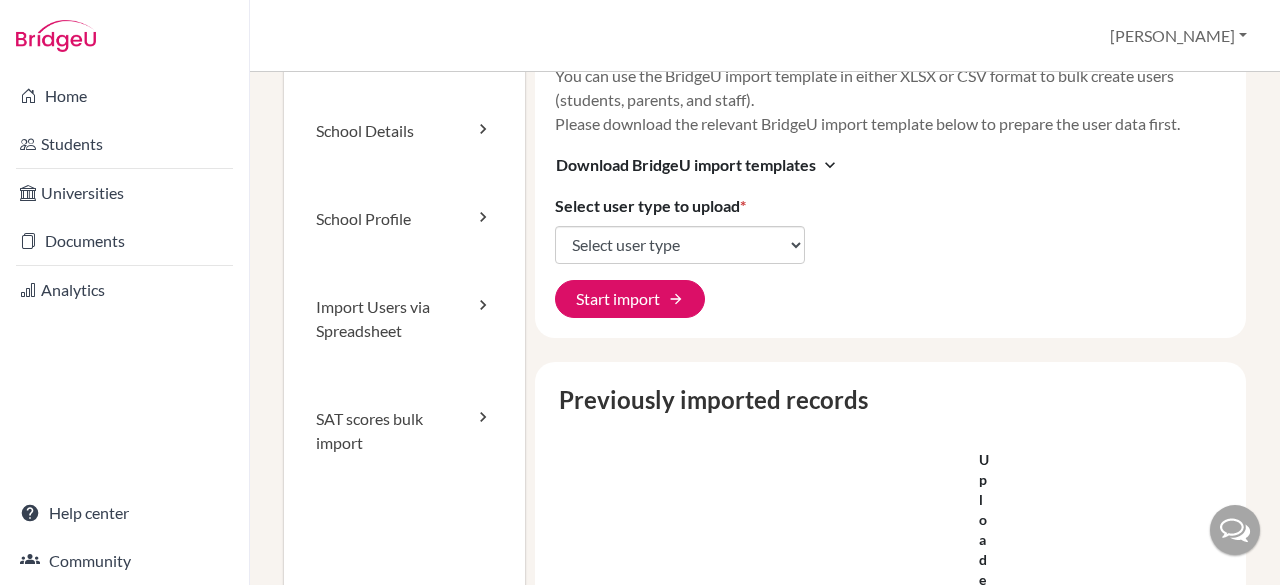 scroll, scrollTop: 98, scrollLeft: 0, axis: vertical 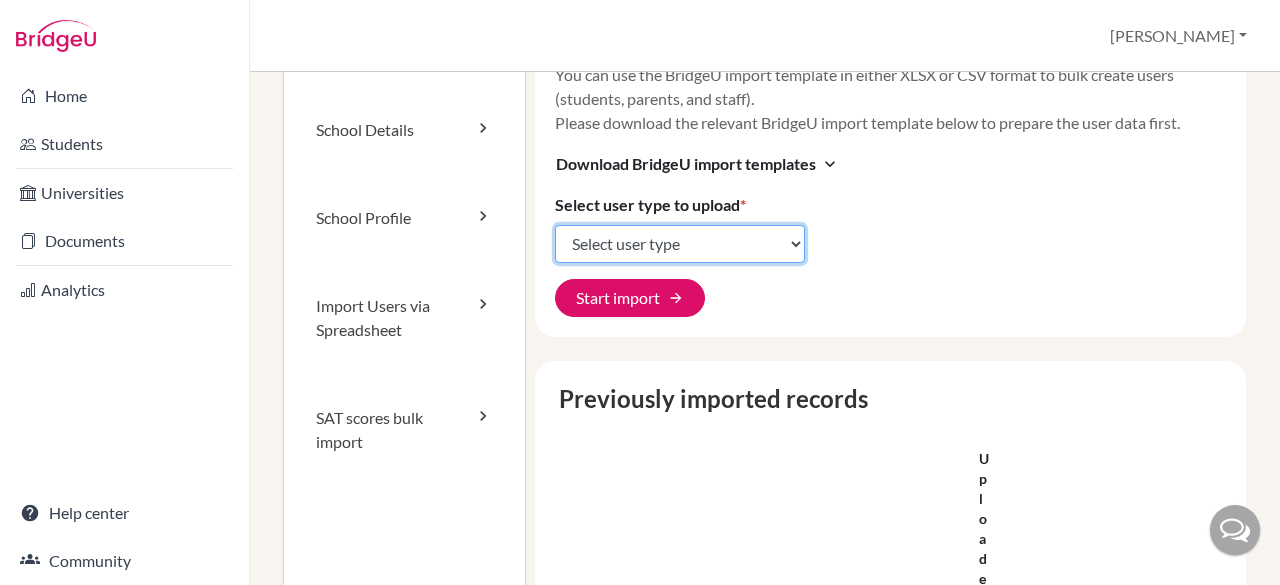 click on "Select user type Students Students and parents Parents Advisors Report writers" 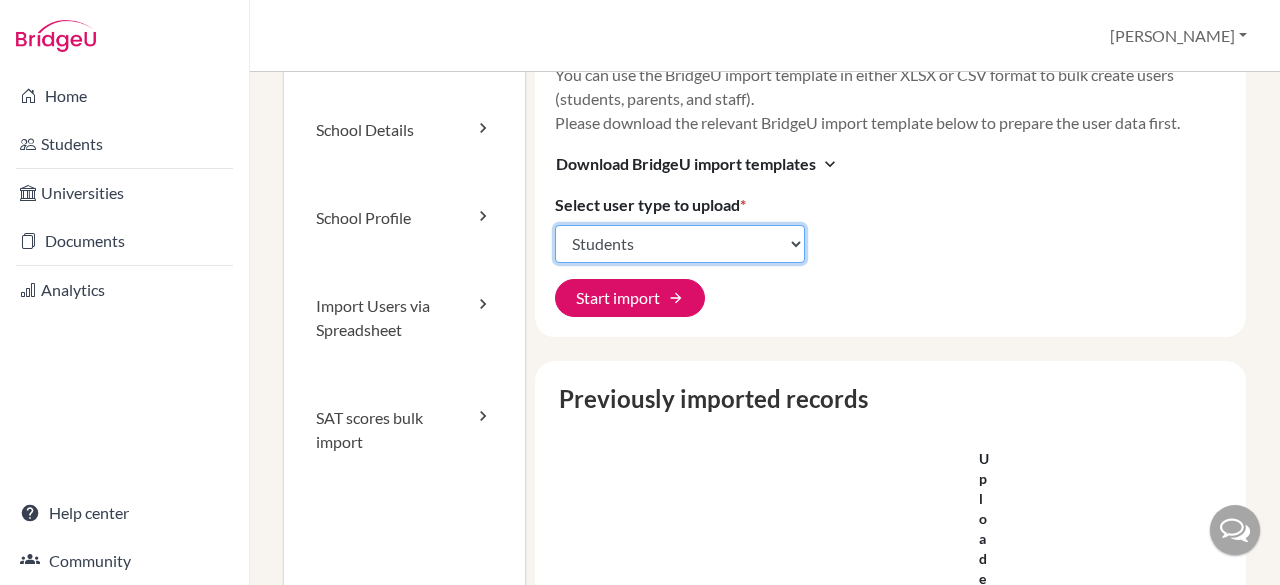 click on "Select user type Students Students and parents Parents Advisors Report writers" 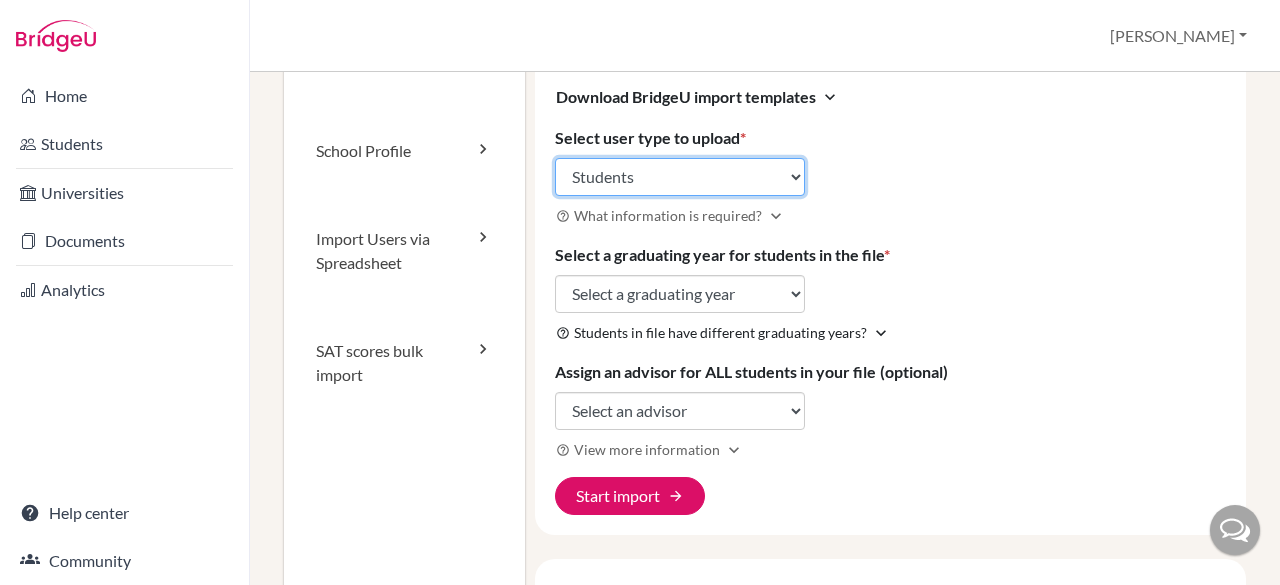 scroll, scrollTop: 166, scrollLeft: 0, axis: vertical 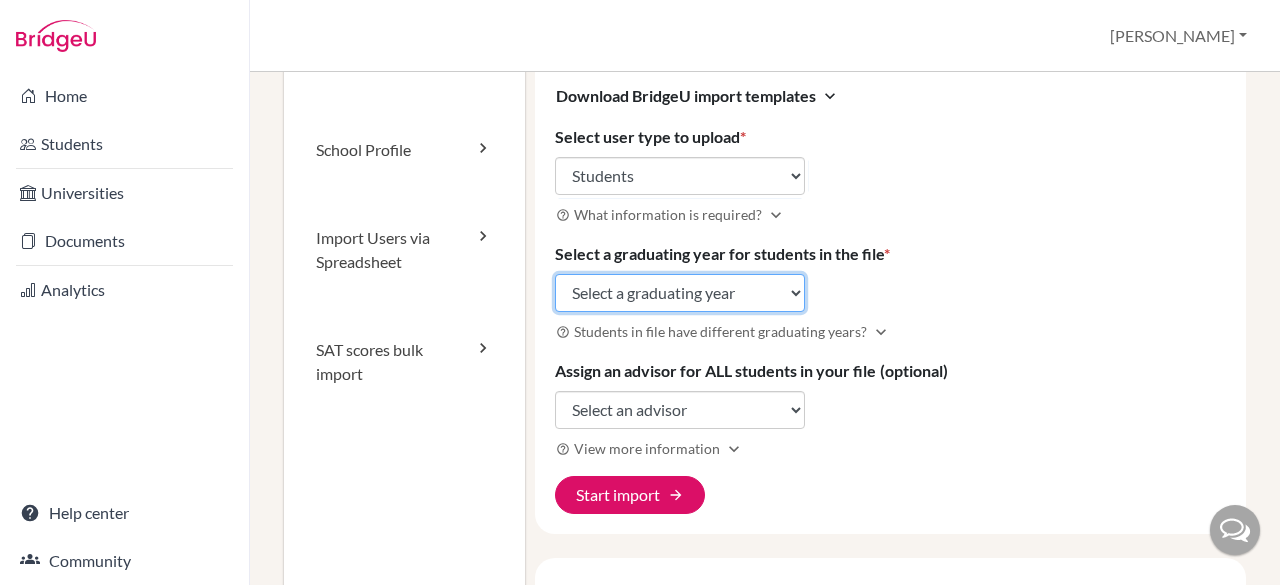 click on "Select a graduating year 2024 2025 2026 2027 2028 2029" 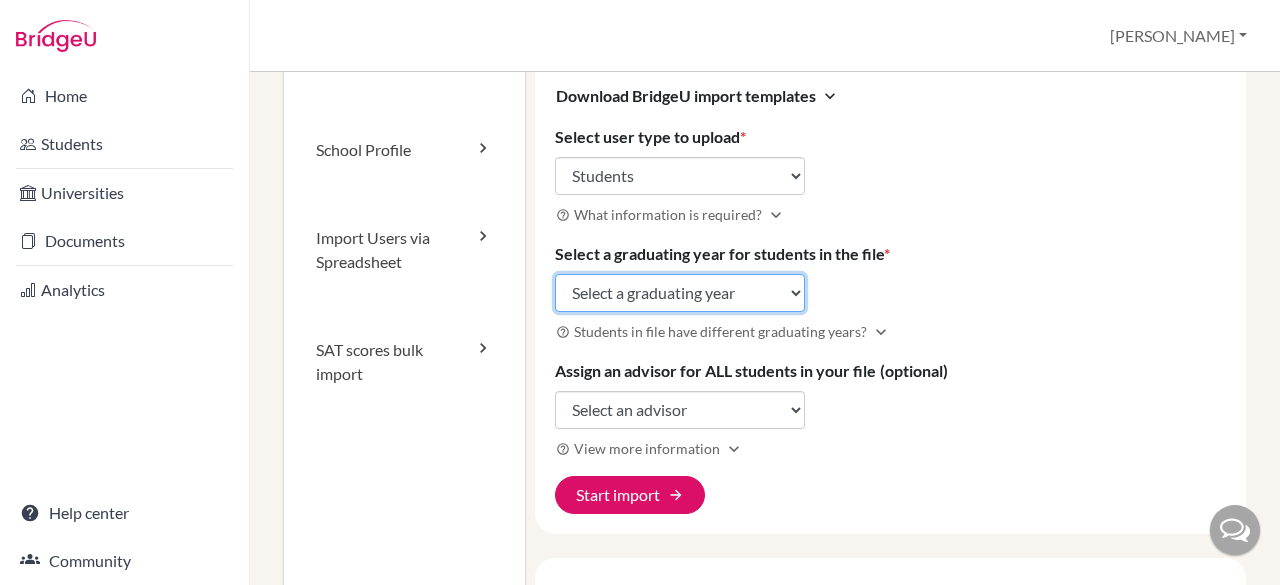 select on "2026" 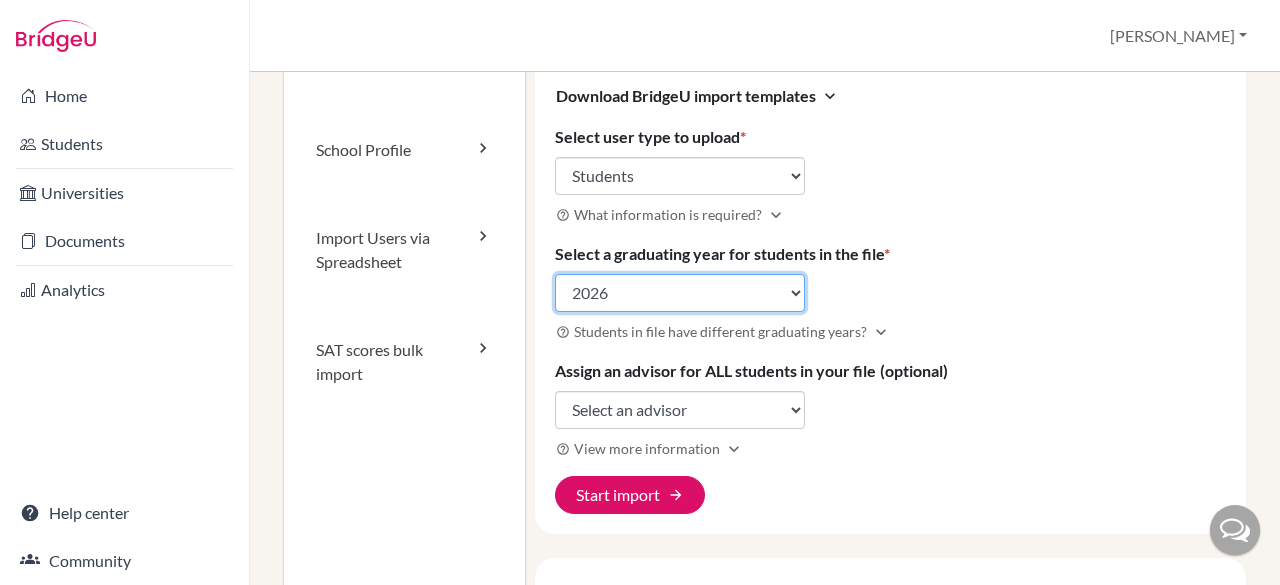 click on "Select a graduating year 2024 2025 2026 2027 2028 2029" 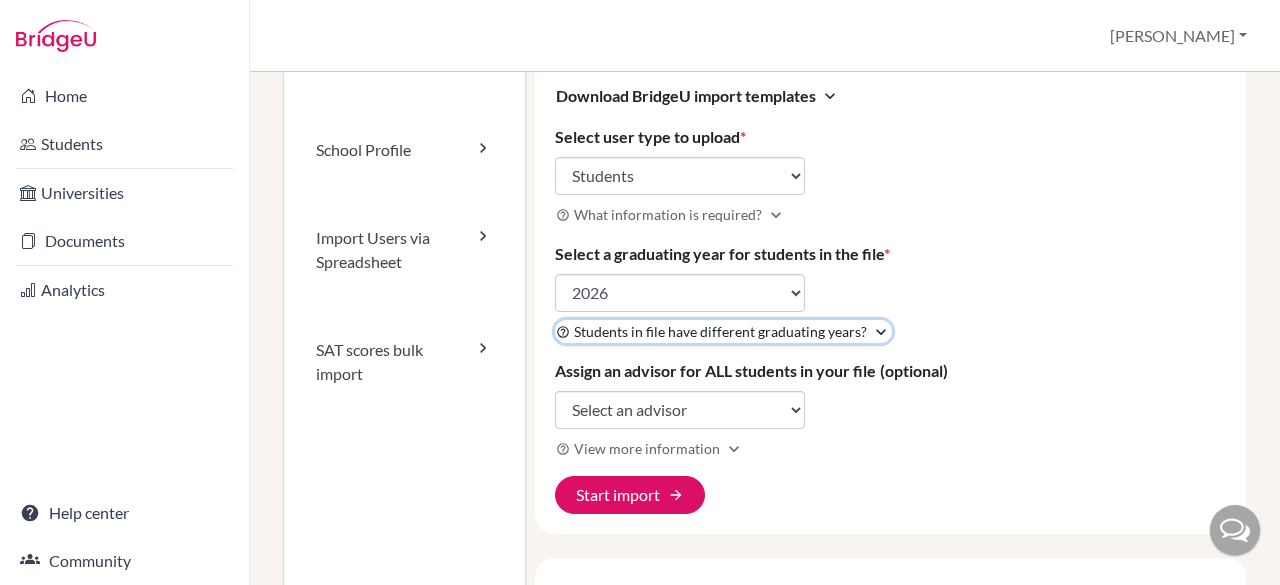 click on "Students in file have different graduating years?" at bounding box center (720, 331) 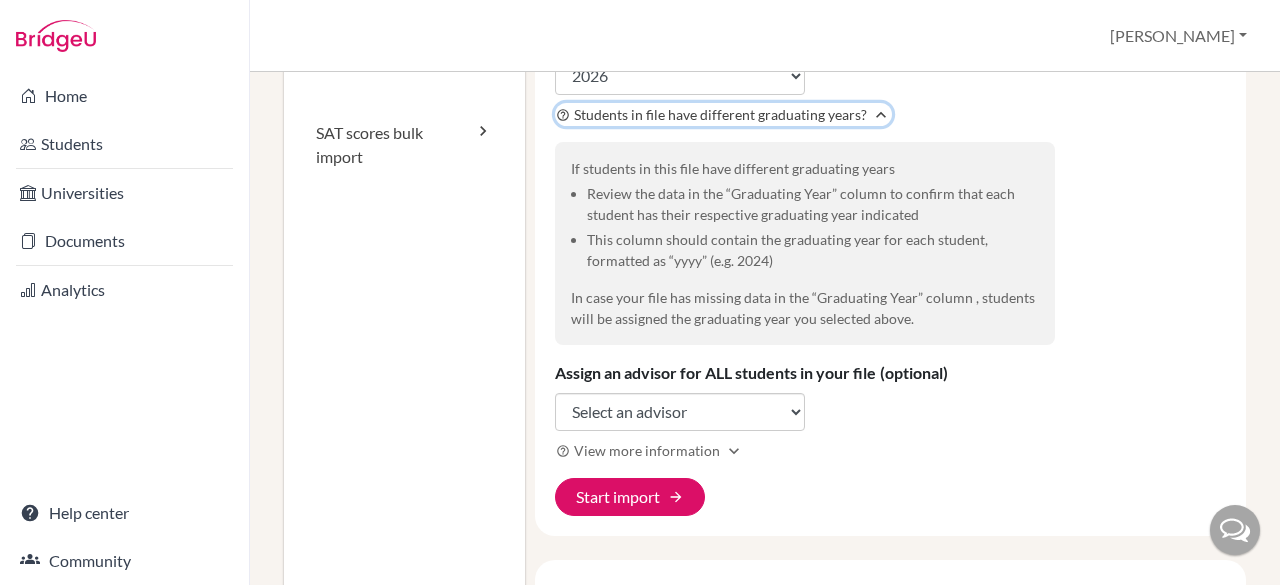 scroll, scrollTop: 384, scrollLeft: 0, axis: vertical 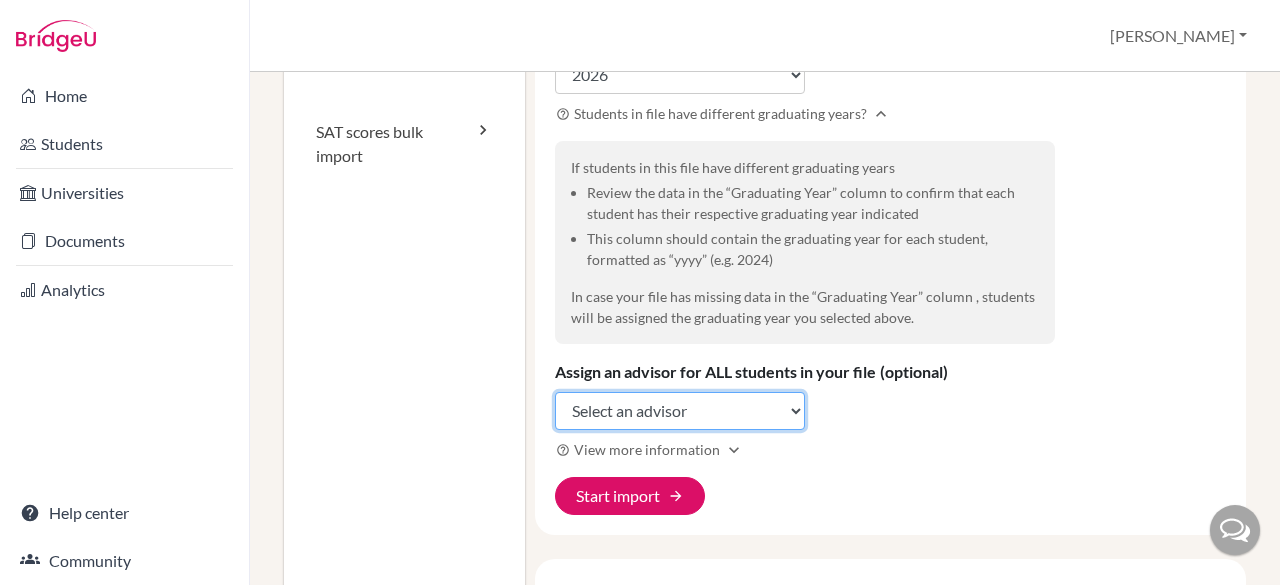 click on "Select an advisor Chaitanya Cheke Nithya Christopher Reshigesh Ganesh Rajalakshmi Pandian Kavya Sreenivasan Rajesh Vasudevan" 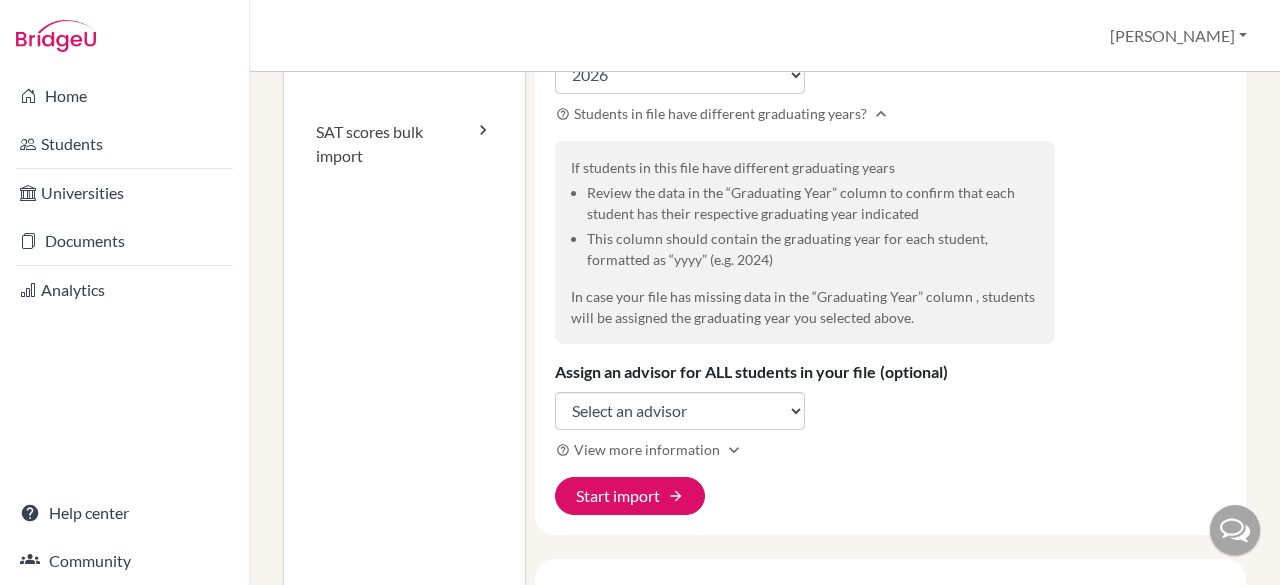 click on "If students in this file have different graduating years Review the data in the “Graduating Year” column to confirm that each student has their respective graduating year indicated This column should contain the graduating year for each student, formatted as “yyyy” (e.g. 2024) In case your file has missing data in the “Graduating Year” column , students will be assigned the graduating year you selected above." 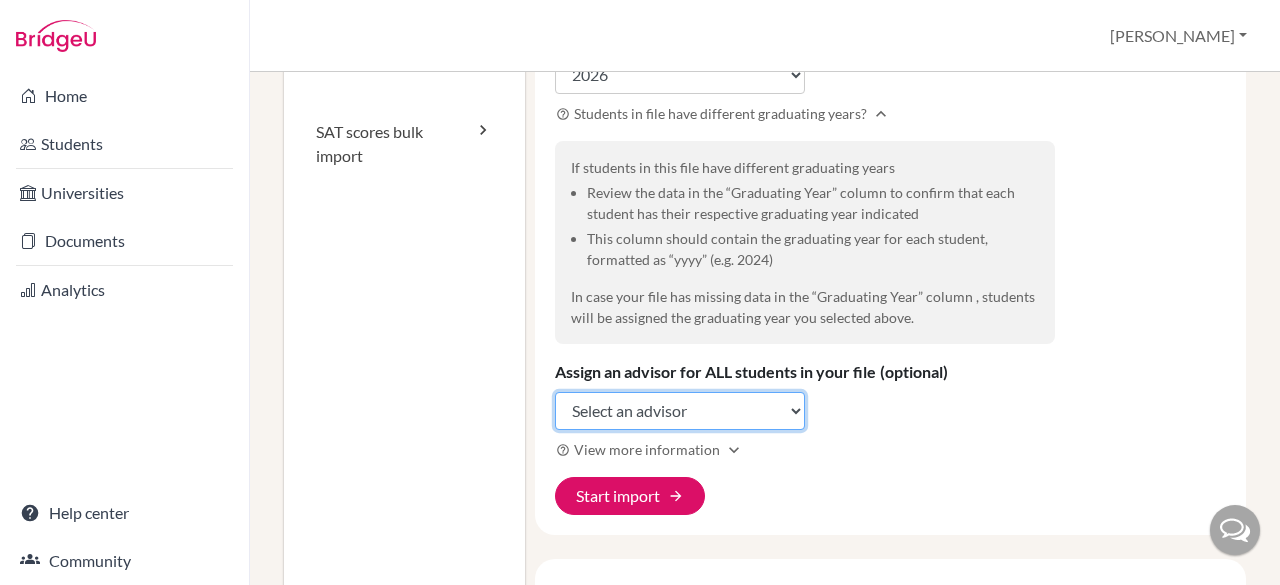 click on "Select an advisor Chaitanya Cheke Nithya Christopher Reshigesh Ganesh Rajalakshmi Pandian Kavya Sreenivasan Rajesh Vasudevan" 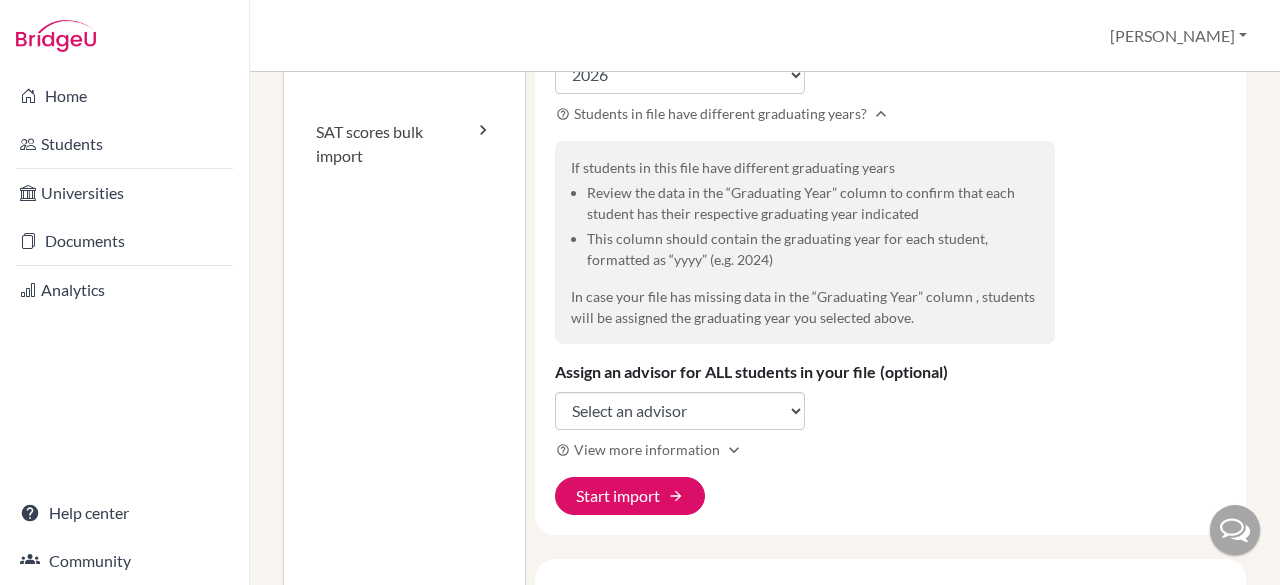 click on "Import new users Visit help center article open_in_new You can use the BridgeU import template in either XLSX or CSV format to bulk create users (students, parents, and staff). Please download the relevant BridgeU import template below to prepare the user data first. Download BridgeU import templates expand_more Select user type to upload * Select user type Students Students and parents Parents Advisors Report writers help_outline What information is required? expand_more Select a graduating year for students in the file * Select a graduating year 2024 2025 2026 2027 2028 2029 help_outline Students in file have different graduating years? expand_less If students in this file have different graduating years Review the data in the “Graduating Year” column to confirm that each student has their respective graduating year indicated This column should contain the graduating year for each student, formatted as “yyyy” (e.g. 2024) Assign an advisor for ALL students in your file (optional) Select an advisor" at bounding box center [891, 123] 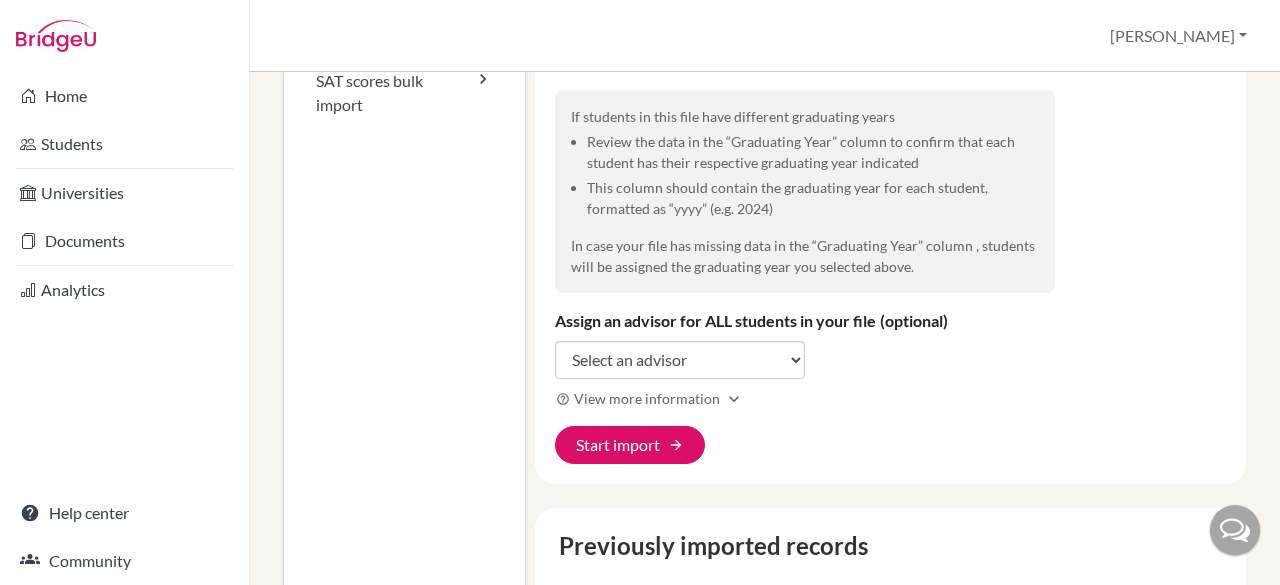 scroll, scrollTop: 437, scrollLeft: 0, axis: vertical 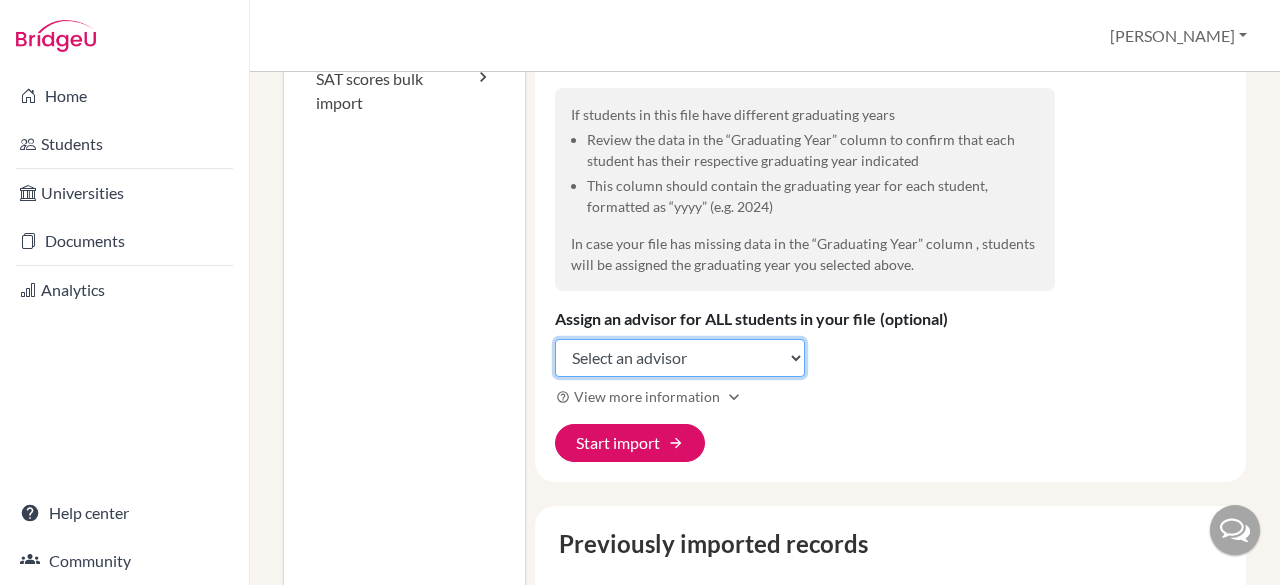 click on "Select an advisor Chaitanya Cheke Nithya Christopher Reshigesh Ganesh Rajalakshmi Pandian Kavya Sreenivasan Rajesh Vasudevan" 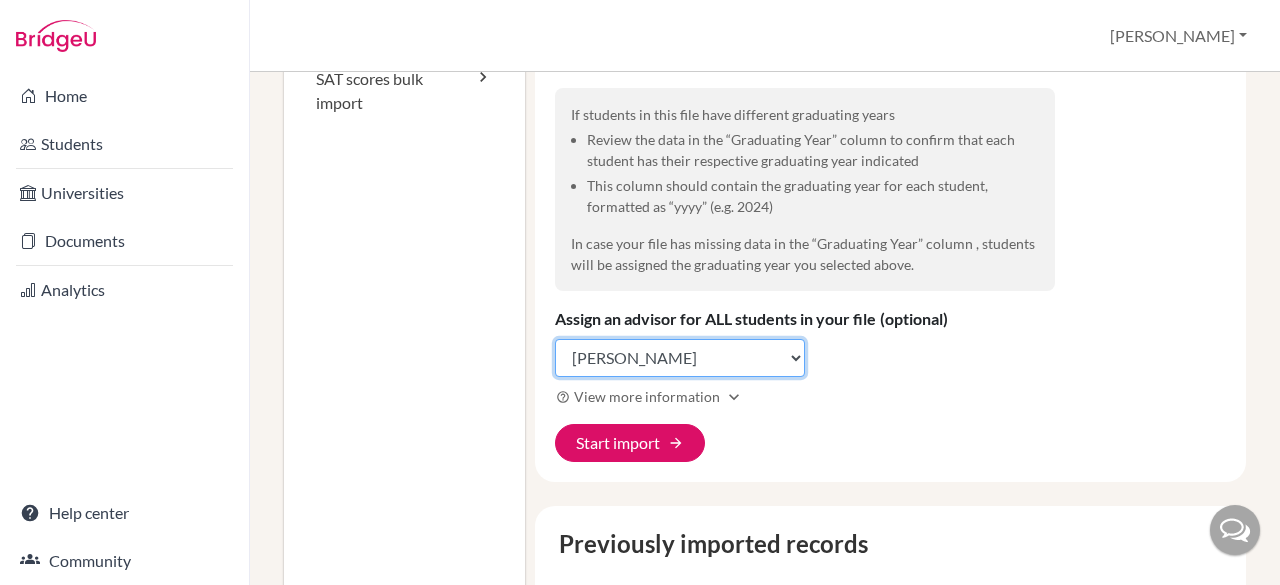 click on "Select an advisor Chaitanya Cheke Nithya Christopher Reshigesh Ganesh Rajalakshmi Pandian Kavya Sreenivasan Rajesh Vasudevan" 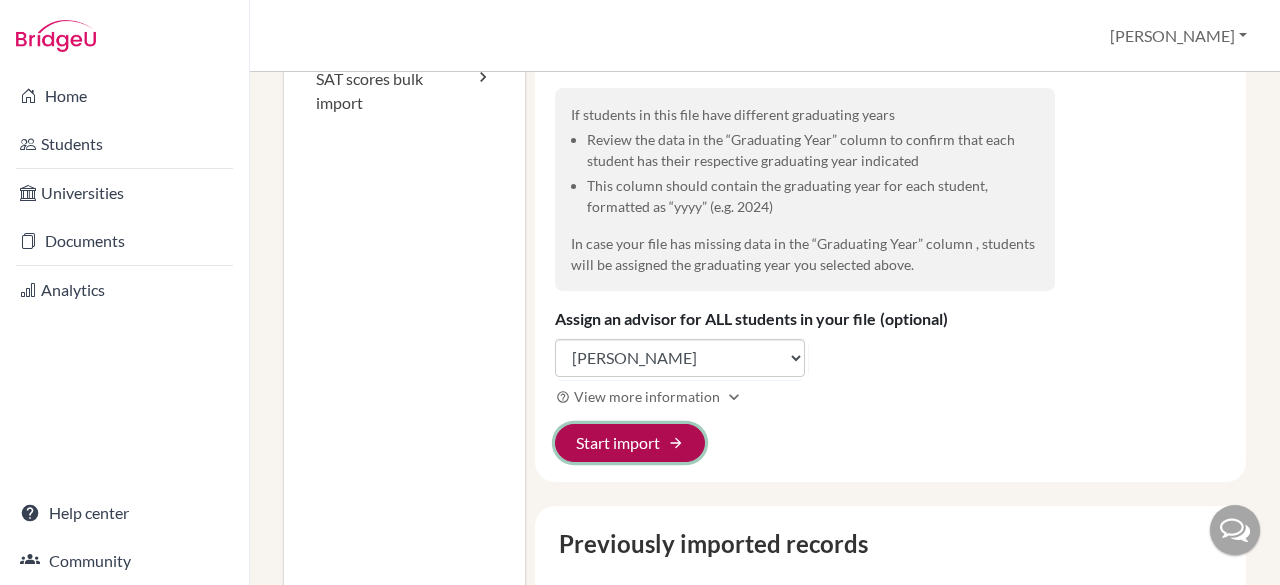 click on "Start import arrow_forward" 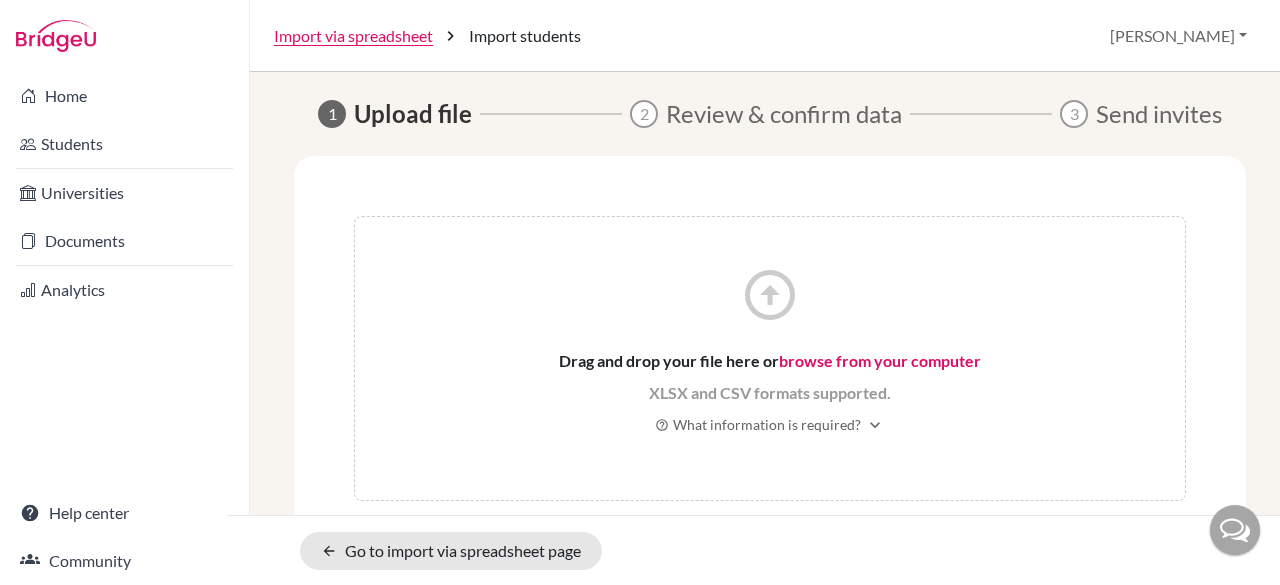 scroll, scrollTop: 0, scrollLeft: 0, axis: both 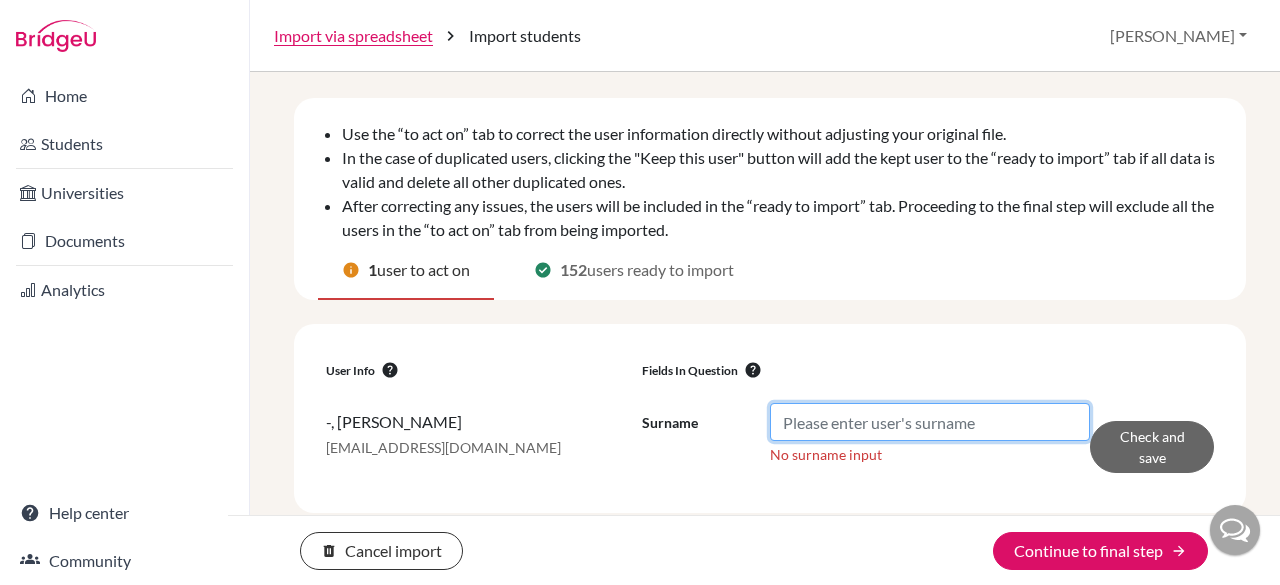 click on "Surname" at bounding box center (930, 422) 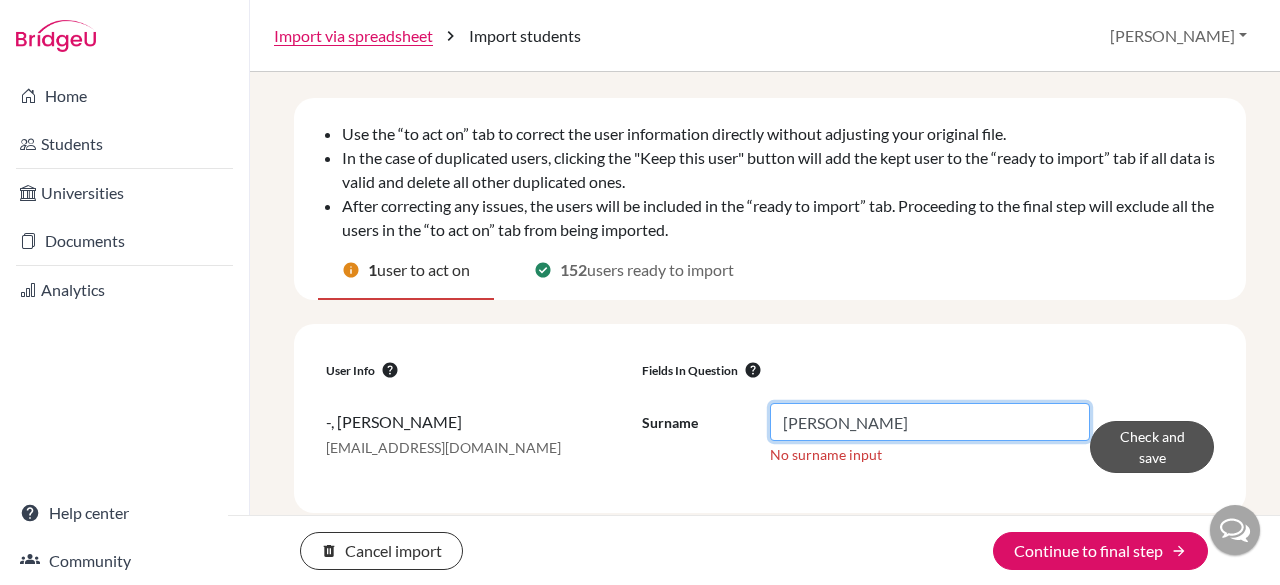 type on "[PERSON_NAME]" 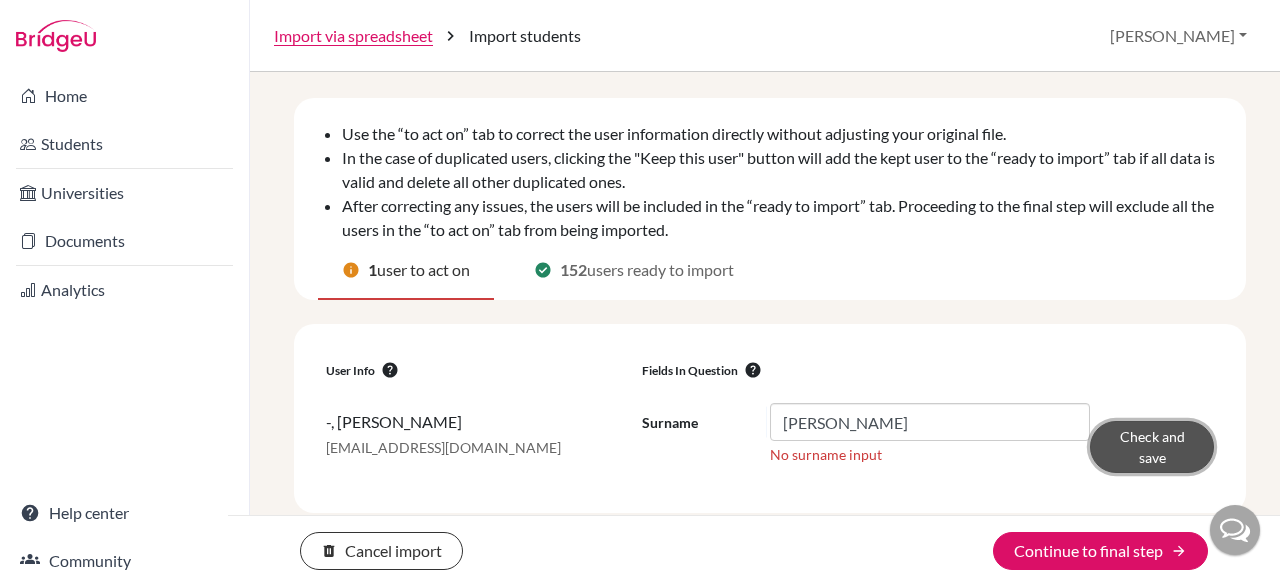 click on "Check and save" at bounding box center (1152, 447) 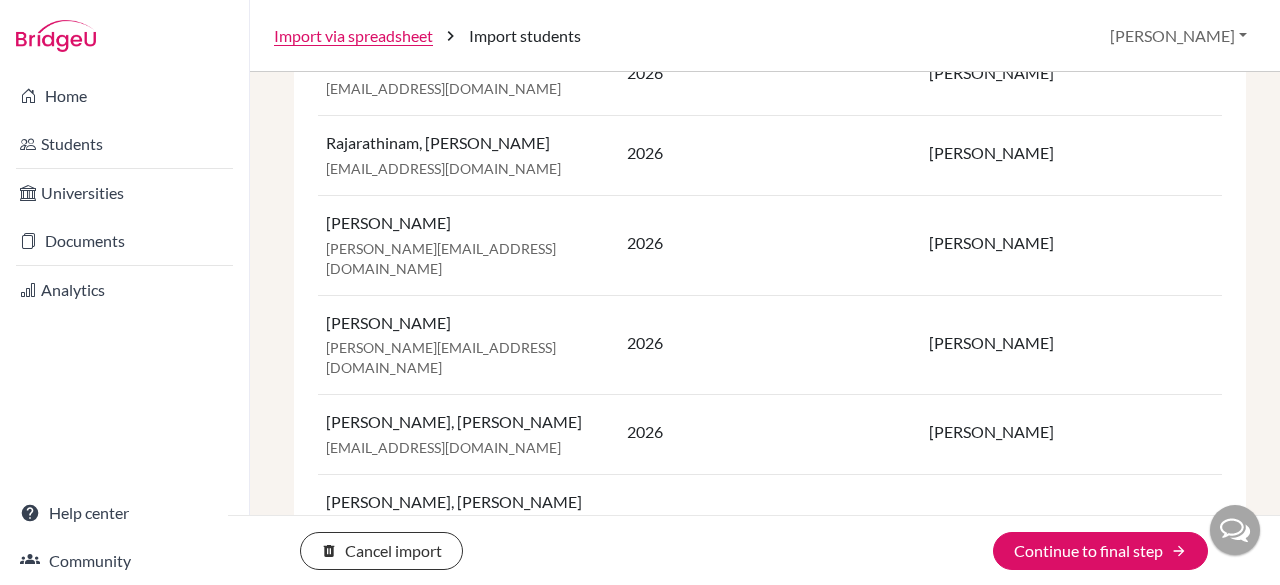 scroll, scrollTop: 2007, scrollLeft: 0, axis: vertical 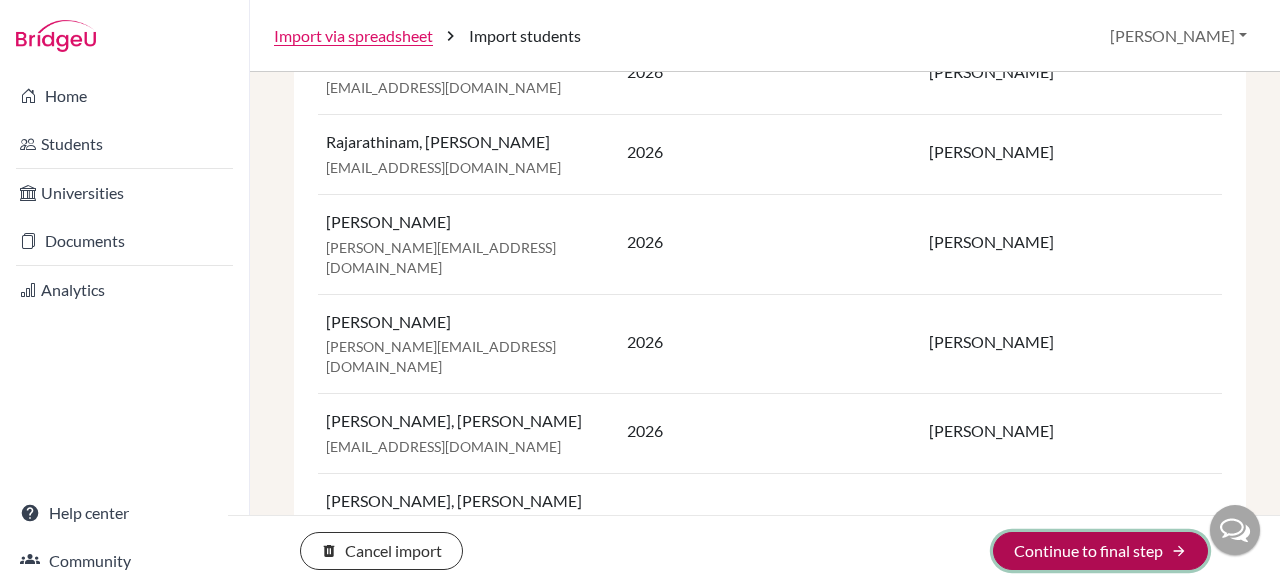 click on "Continue to final step arrow_forward" 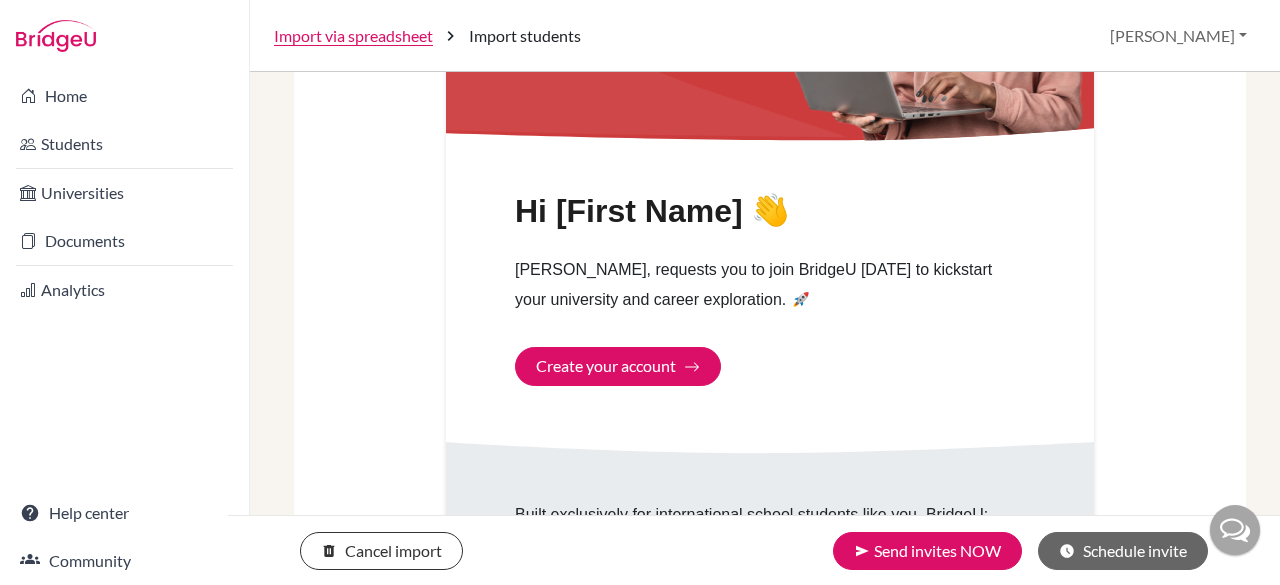 scroll, scrollTop: 1047, scrollLeft: 0, axis: vertical 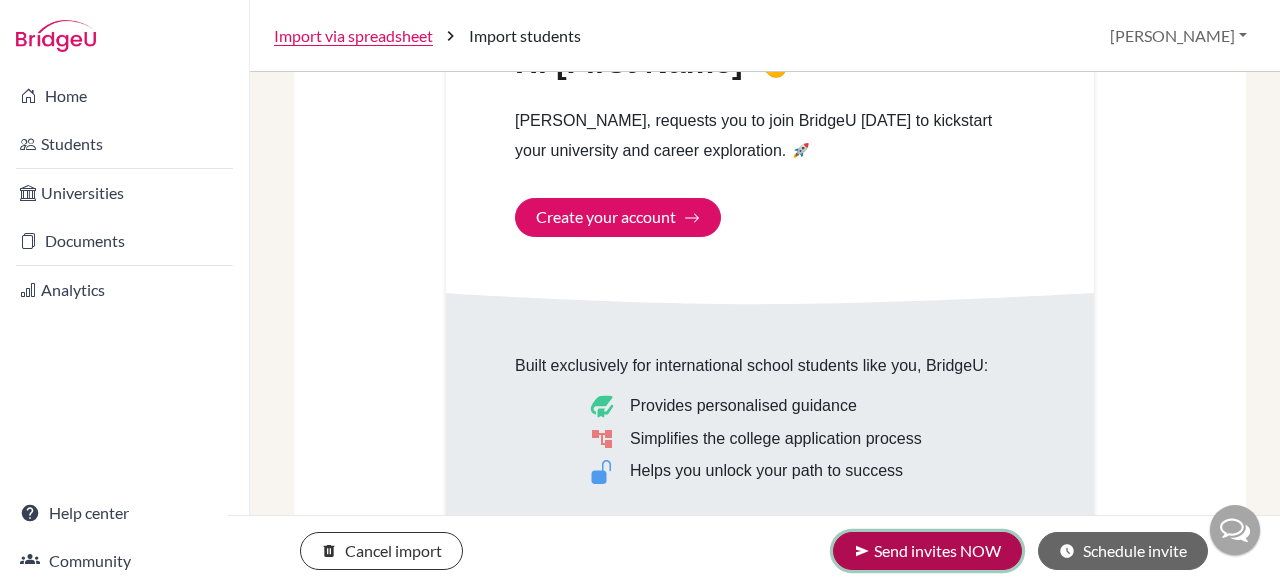 click on "send Send invites NOW" 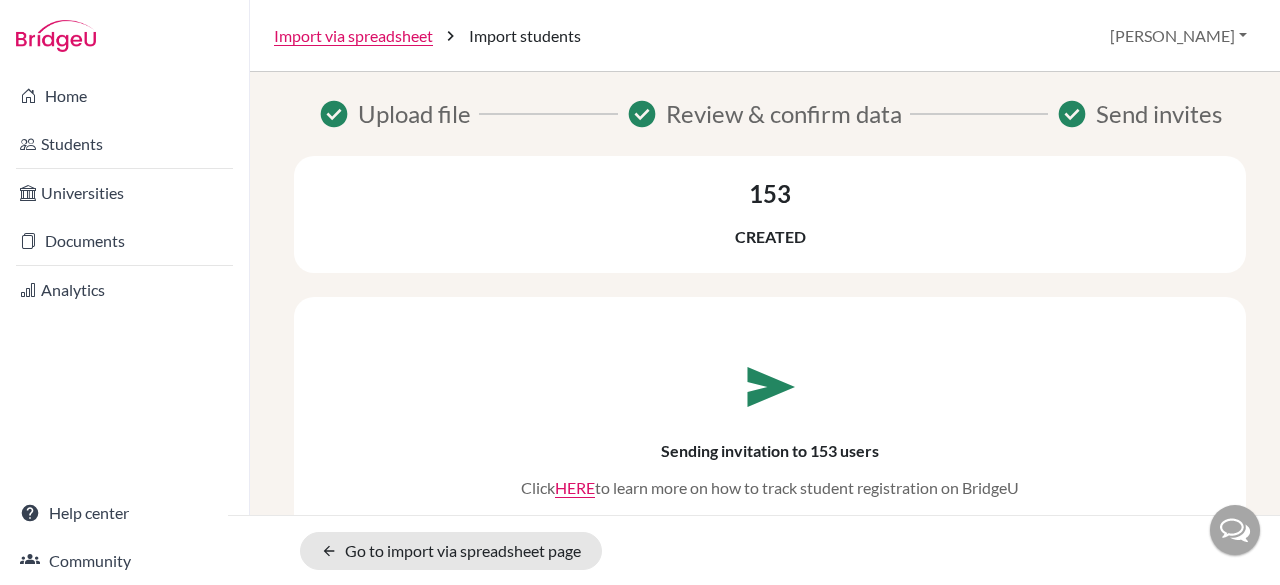scroll, scrollTop: 0, scrollLeft: 0, axis: both 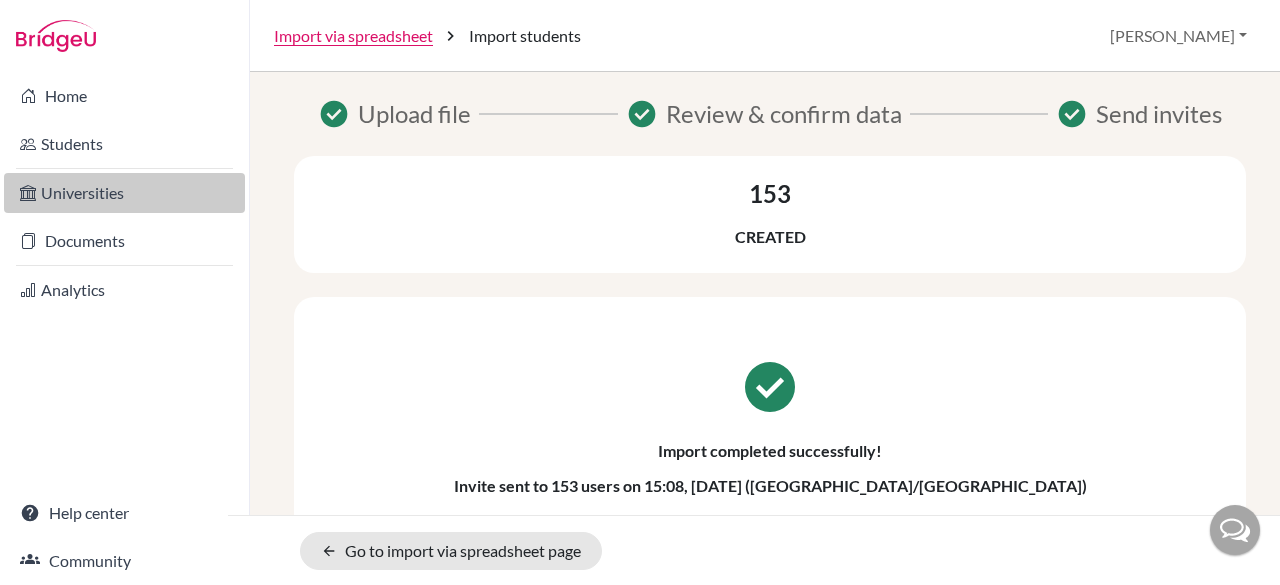 click on "Universities" at bounding box center [124, 193] 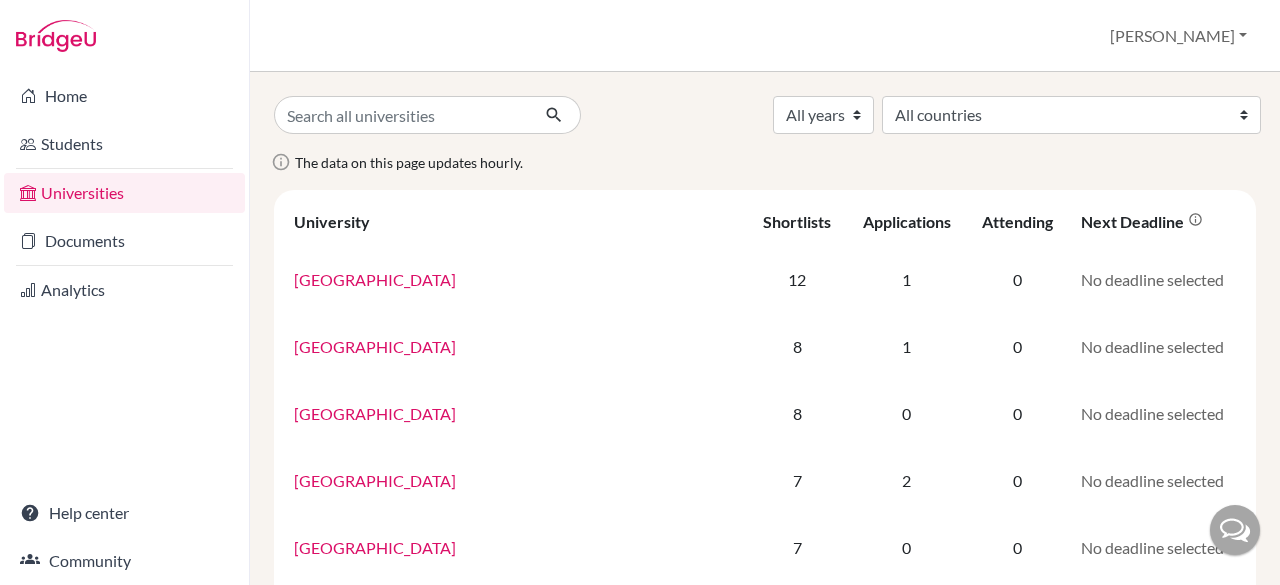 scroll, scrollTop: 0, scrollLeft: 0, axis: both 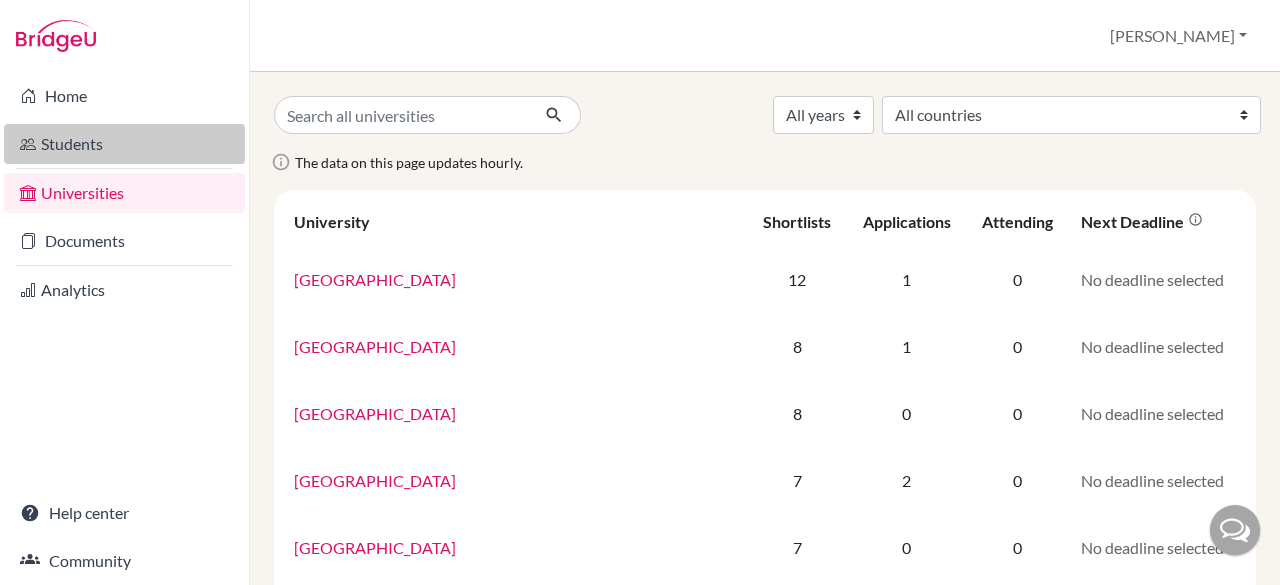 click on "Students" at bounding box center (124, 144) 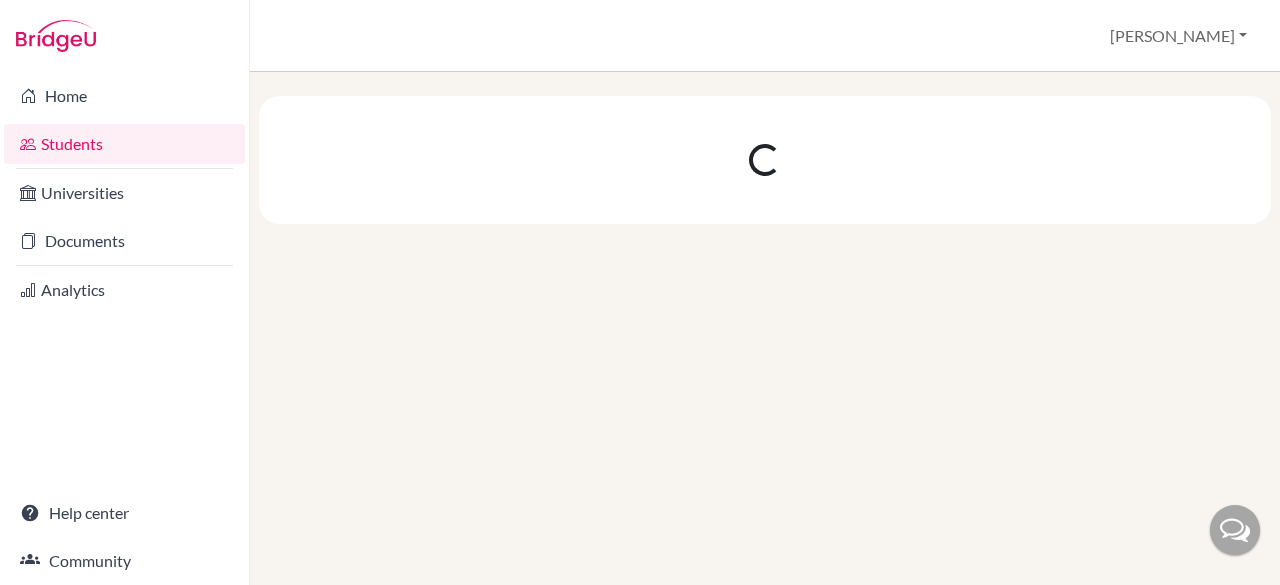 scroll, scrollTop: 0, scrollLeft: 0, axis: both 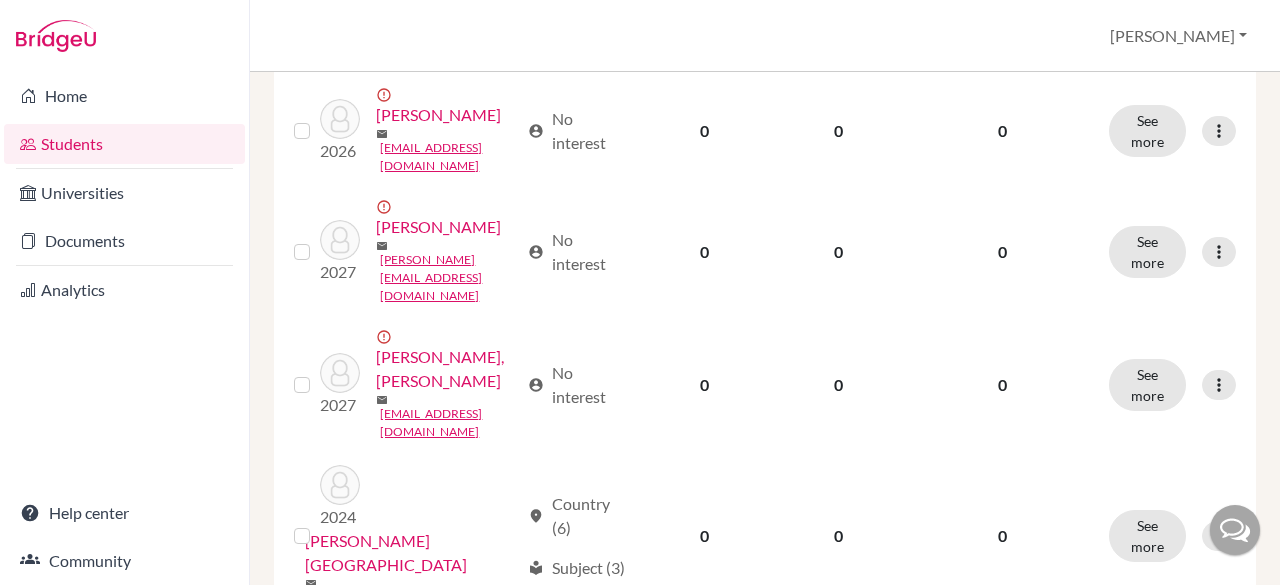 click on "2" at bounding box center (610, 670) 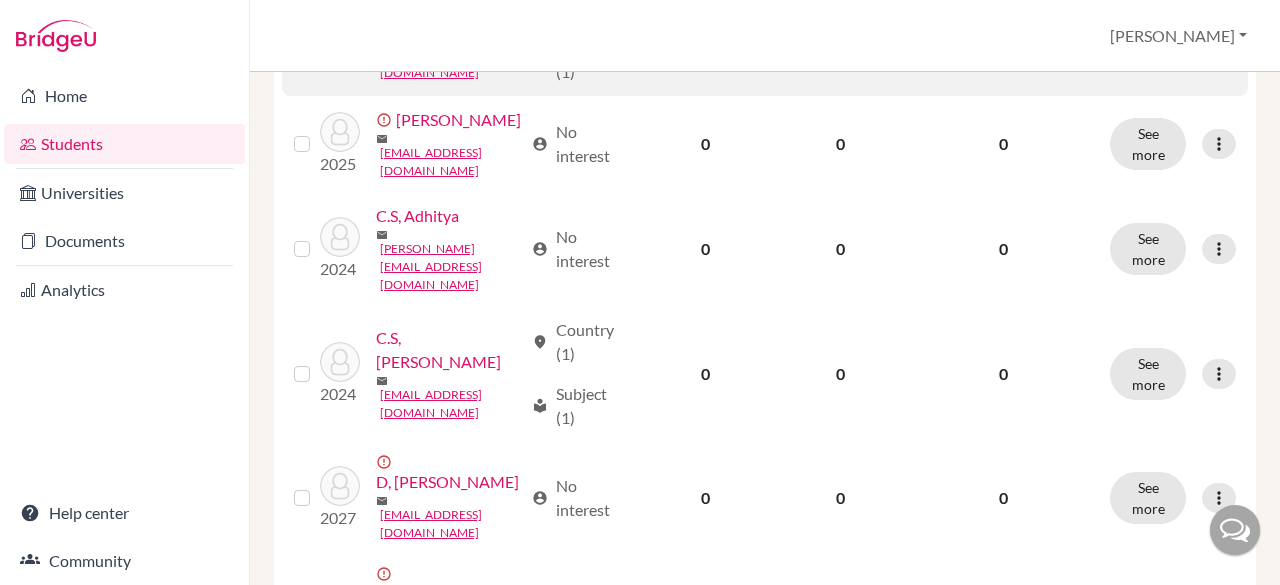 scroll, scrollTop: 2289, scrollLeft: 0, axis: vertical 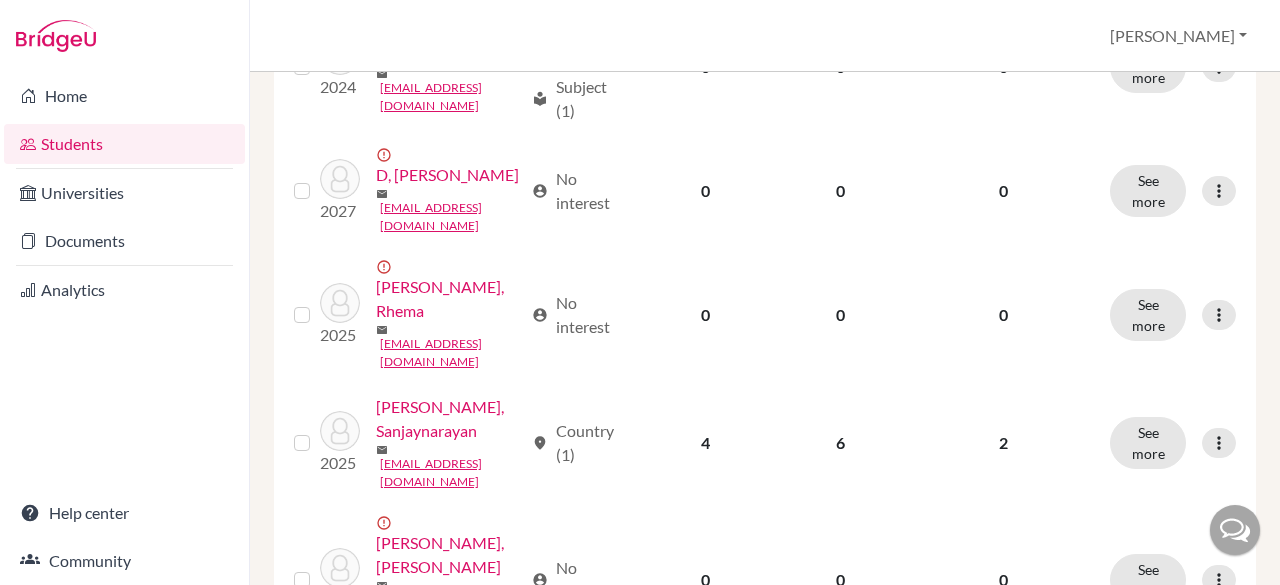 click on "4" at bounding box center [709, 708] 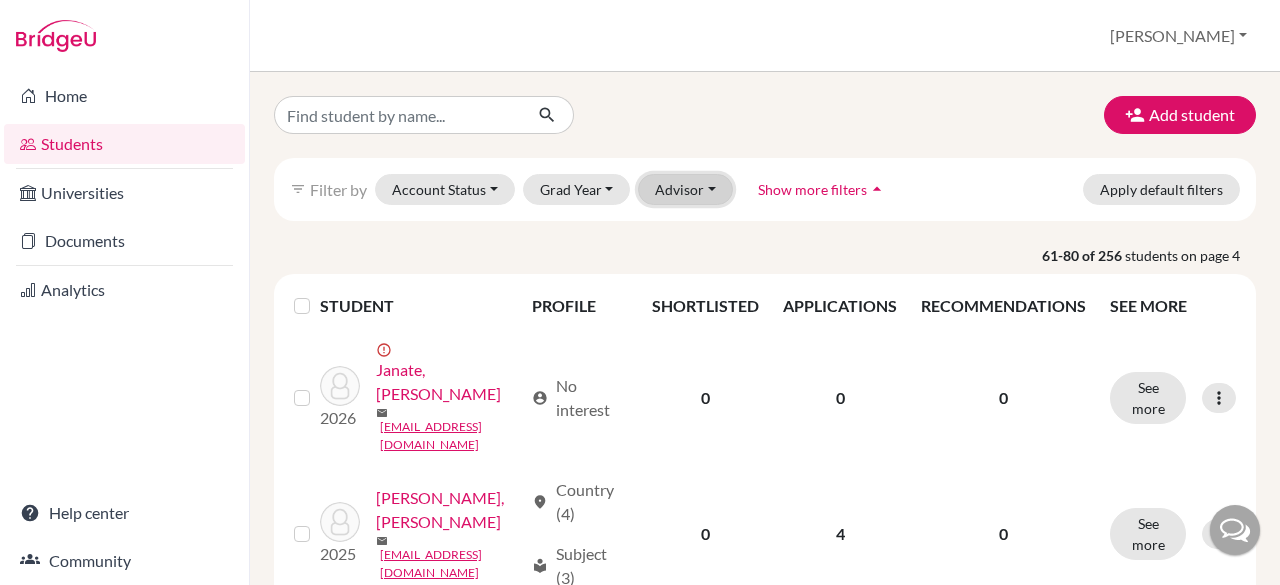 click on "Advisor" at bounding box center [685, 189] 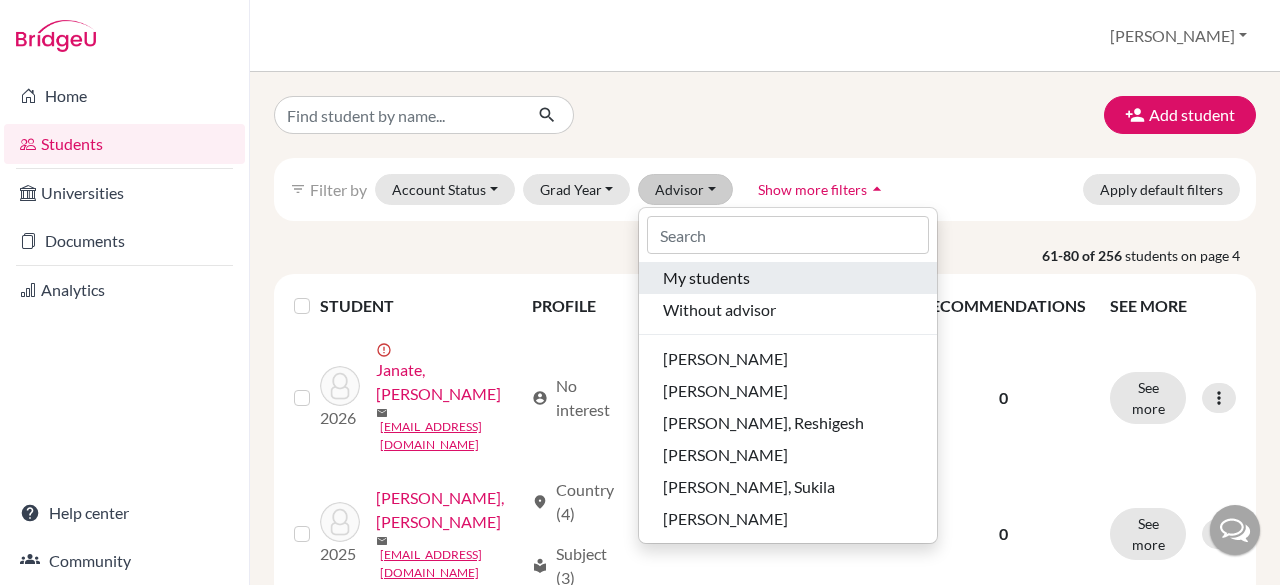 click on "My students" at bounding box center (788, 278) 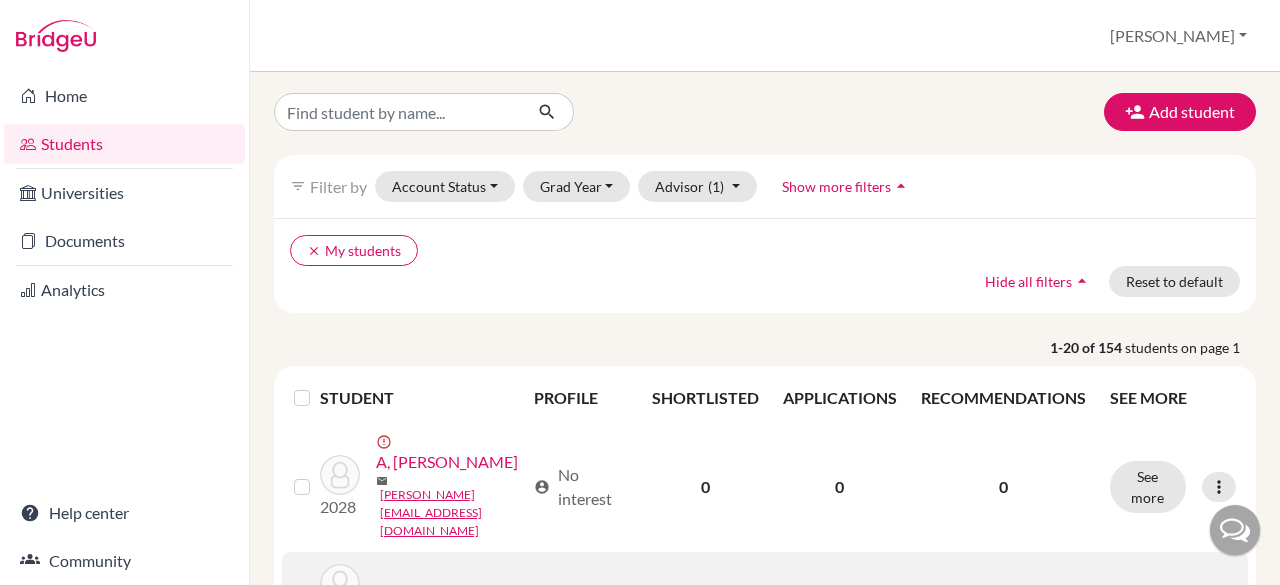 scroll, scrollTop: 0, scrollLeft: 0, axis: both 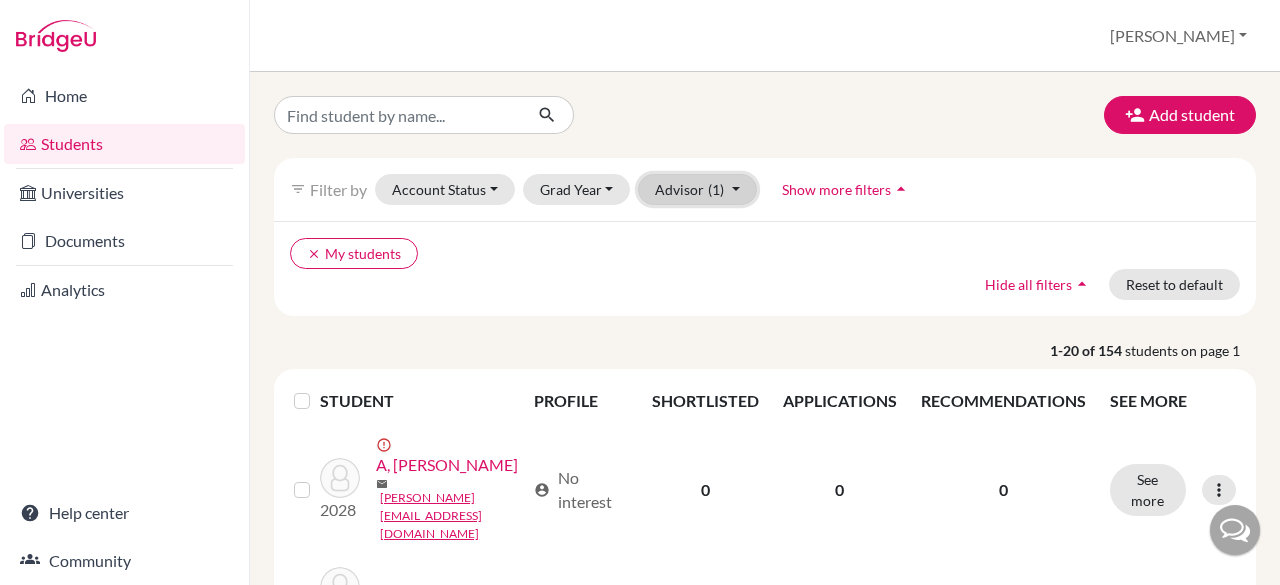 click on "Advisor (1)" at bounding box center (697, 189) 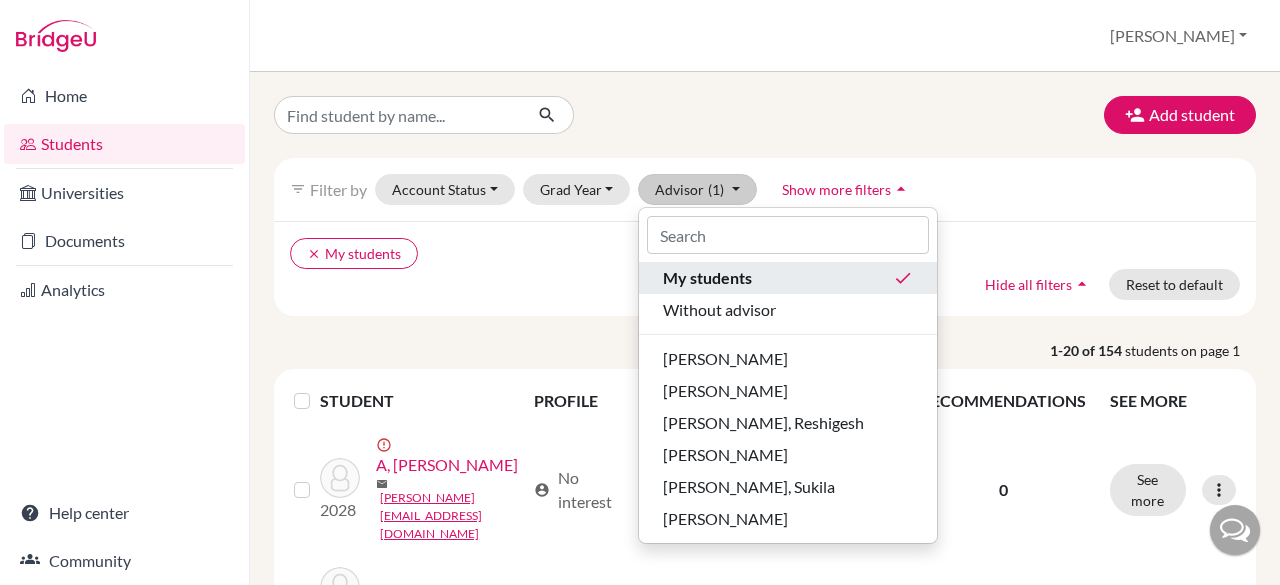 click on "My students done" at bounding box center [788, 278] 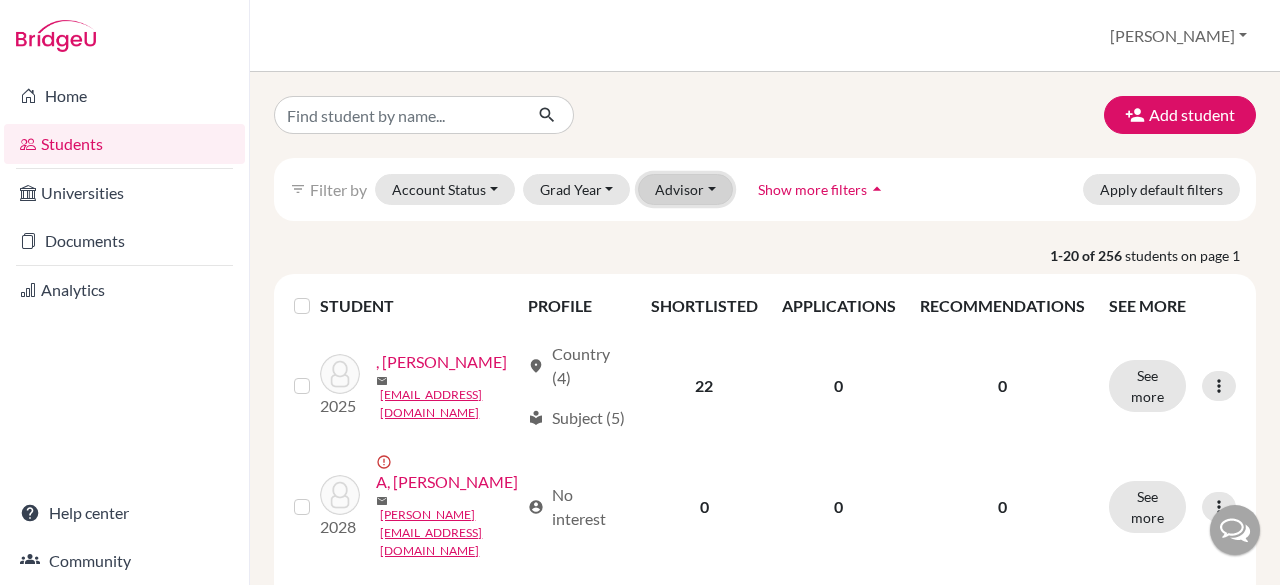click on "Advisor" at bounding box center (685, 189) 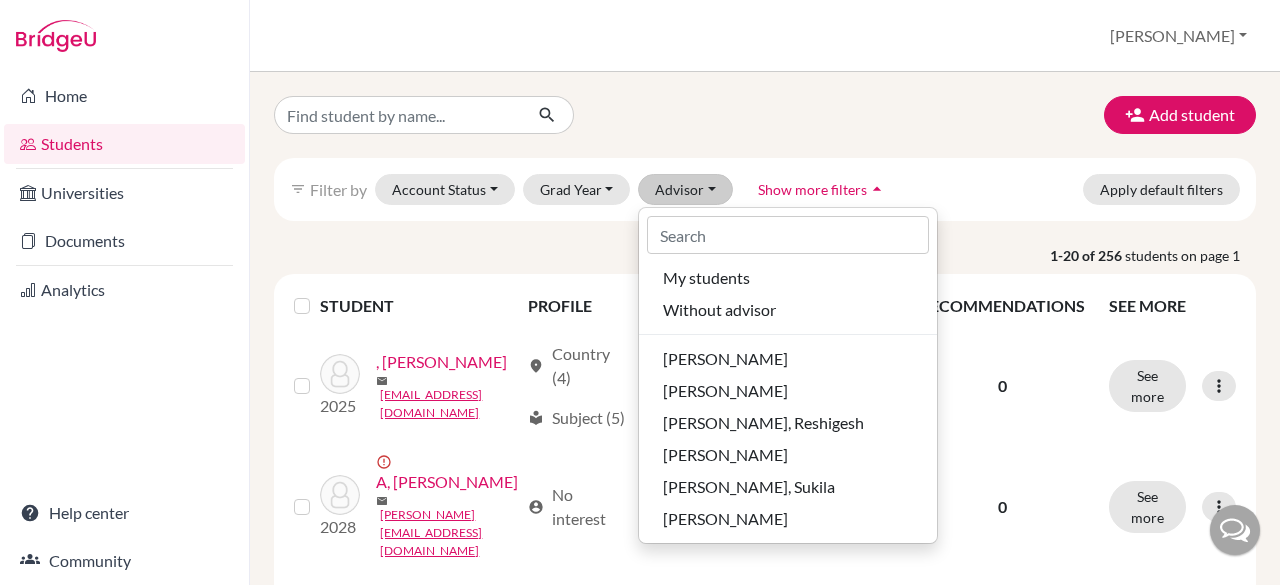 click on "Add student" at bounding box center (765, 115) 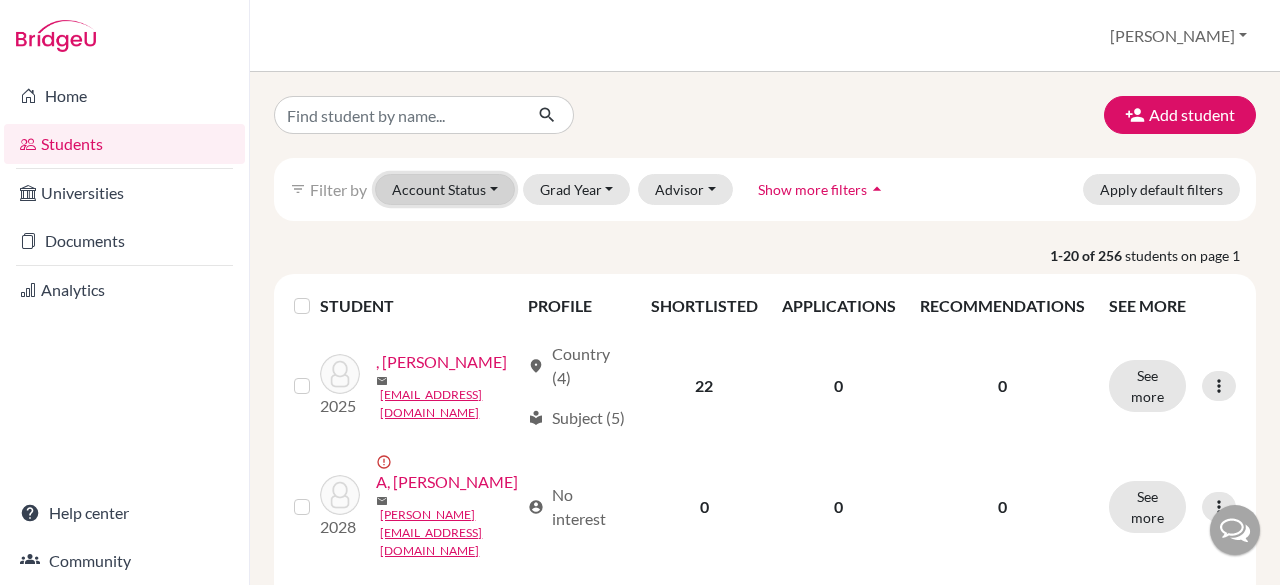 click on "Account Status" at bounding box center (445, 189) 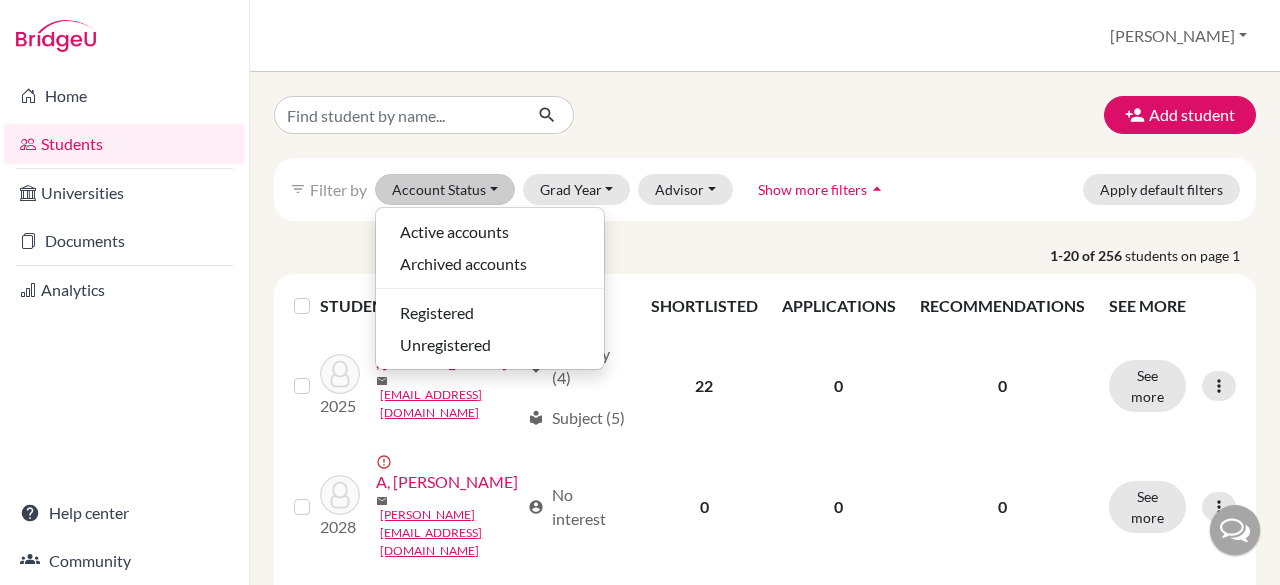 click on "Add student" at bounding box center [765, 115] 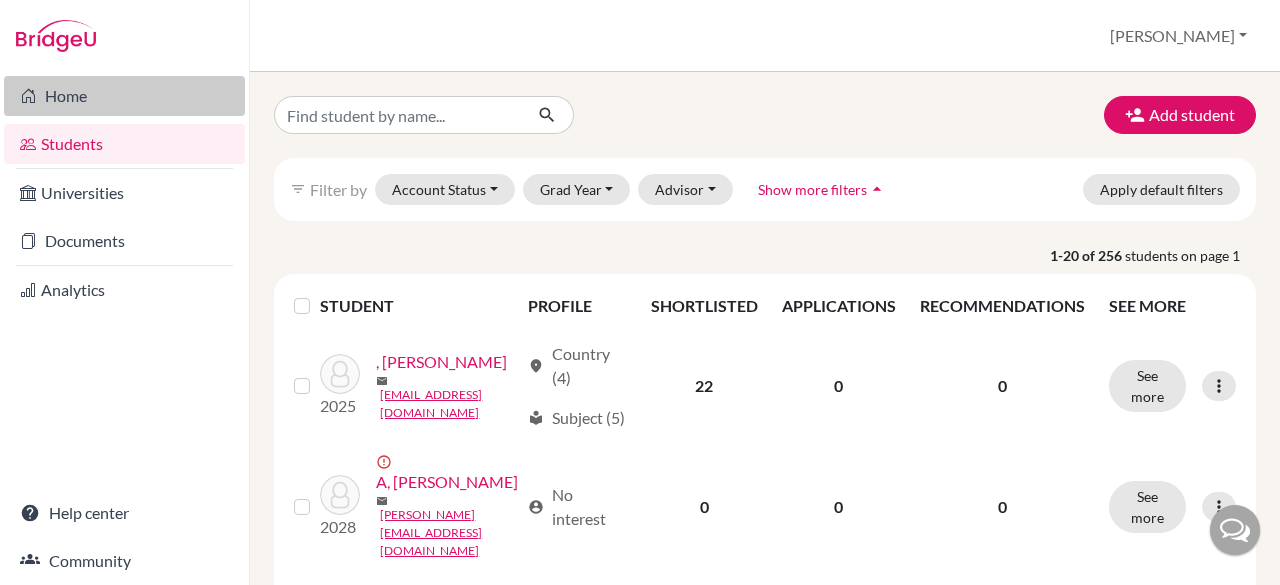 click on "Home" at bounding box center [124, 96] 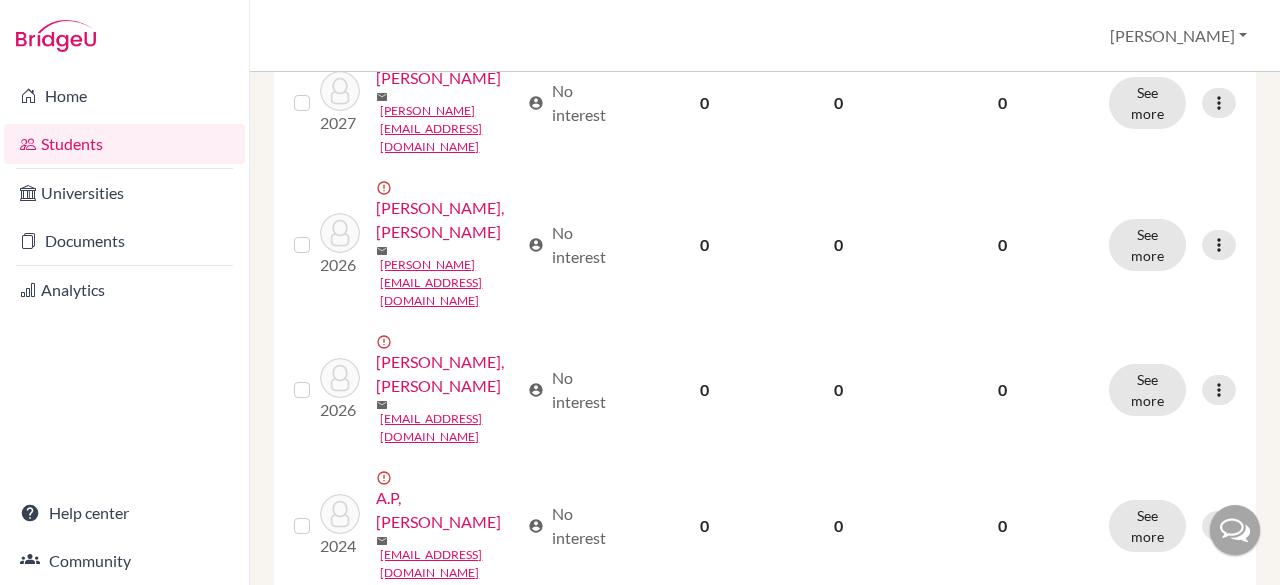scroll, scrollTop: 2481, scrollLeft: 0, axis: vertical 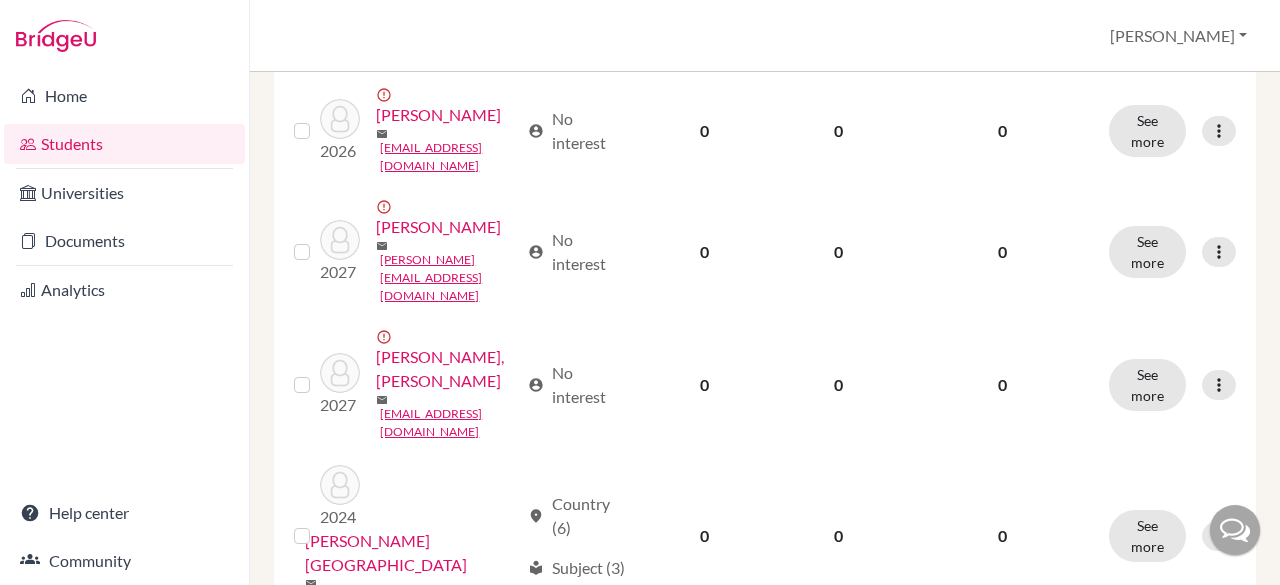 click on "9" at bounding box center [848, 670] 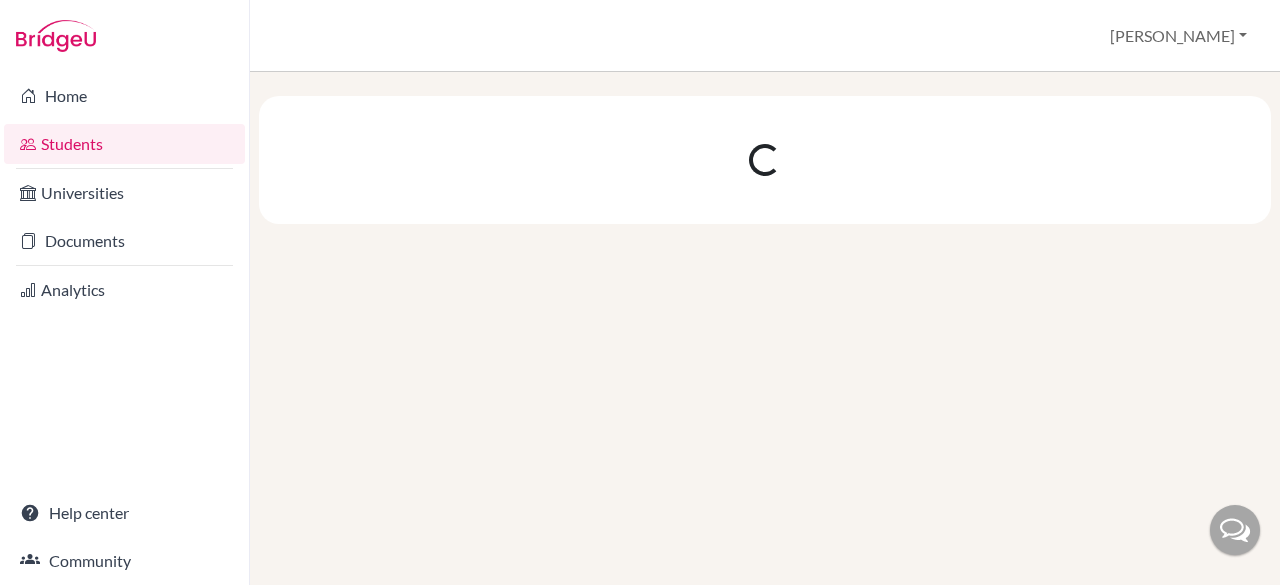 scroll, scrollTop: 0, scrollLeft: 0, axis: both 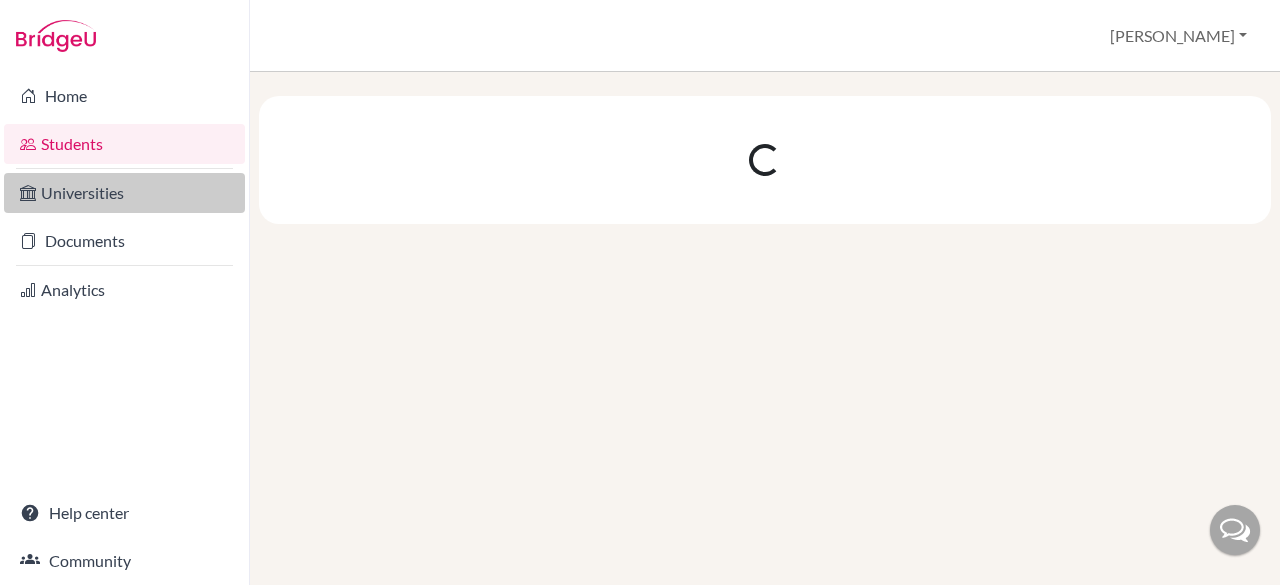 click on "Universities" at bounding box center (124, 193) 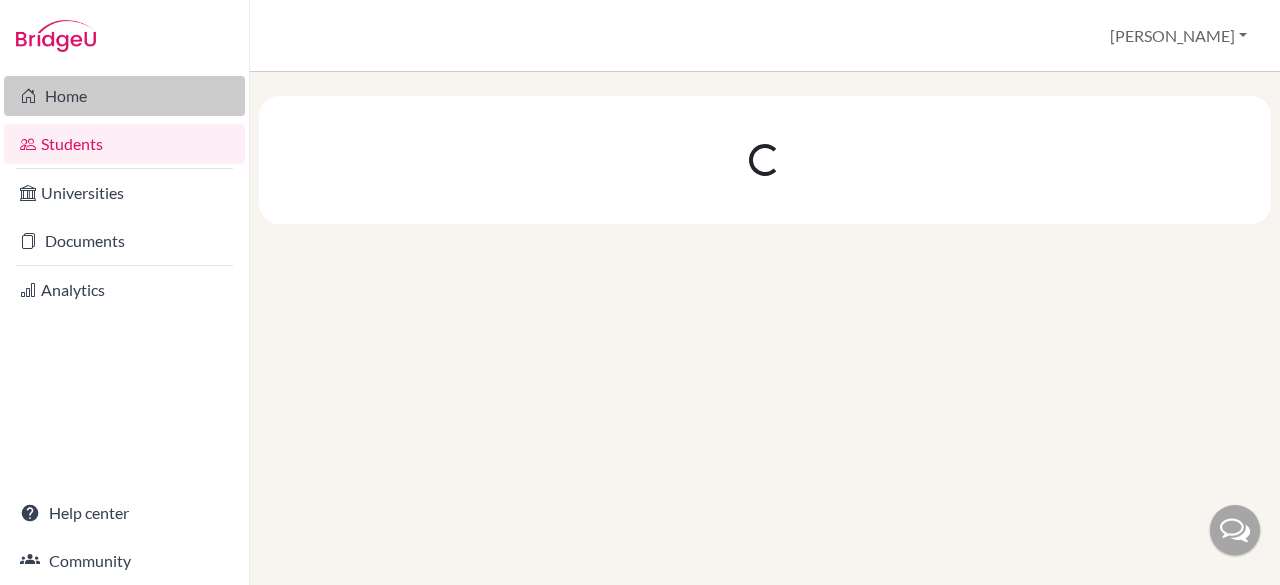 click on "Home" at bounding box center (124, 96) 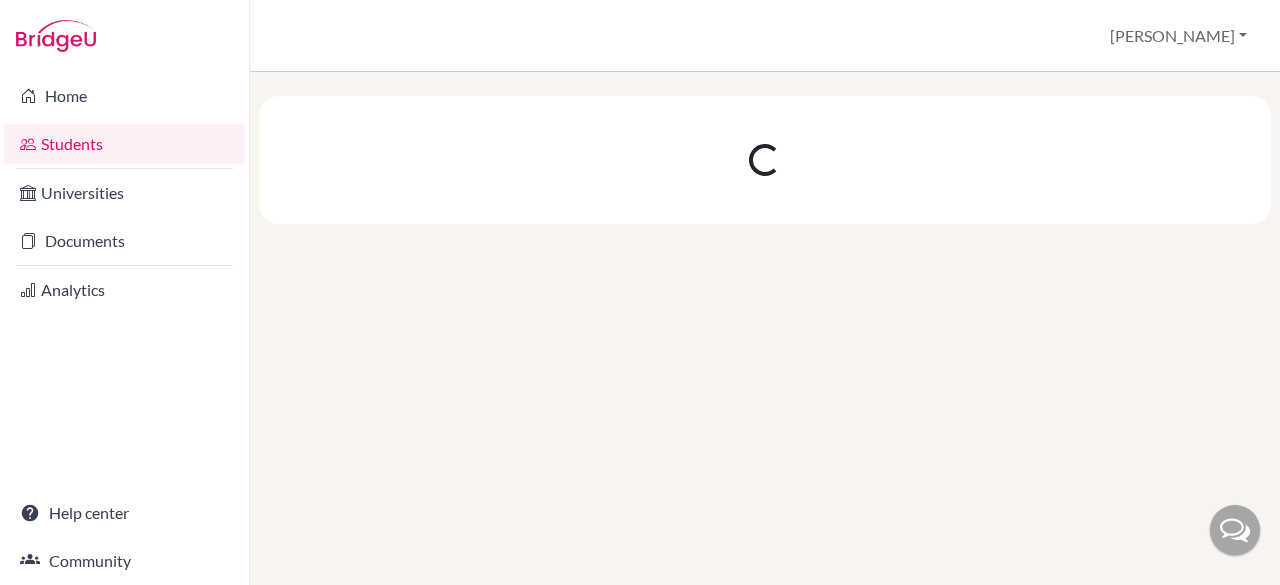scroll, scrollTop: 0, scrollLeft: 0, axis: both 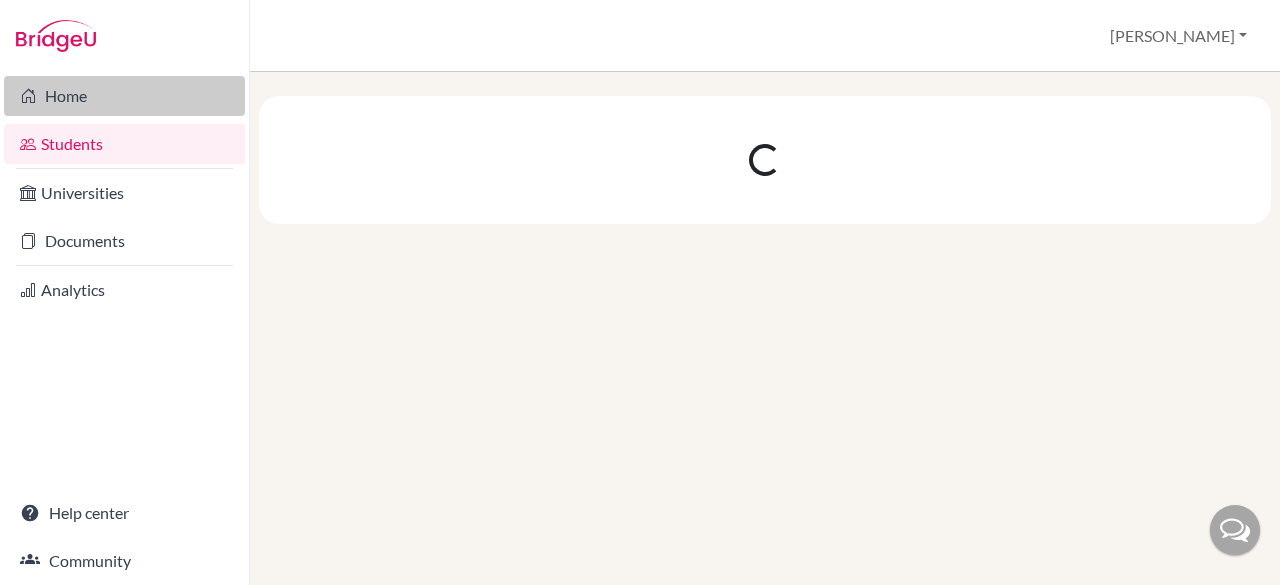 click on "Home" at bounding box center (124, 96) 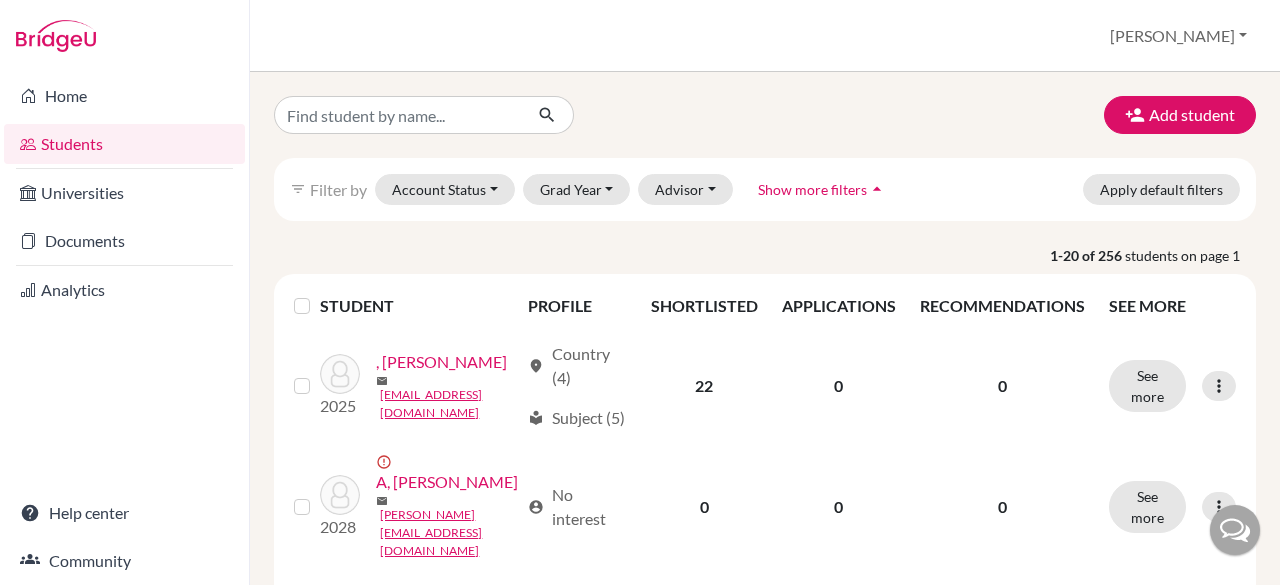 scroll, scrollTop: 0, scrollLeft: 0, axis: both 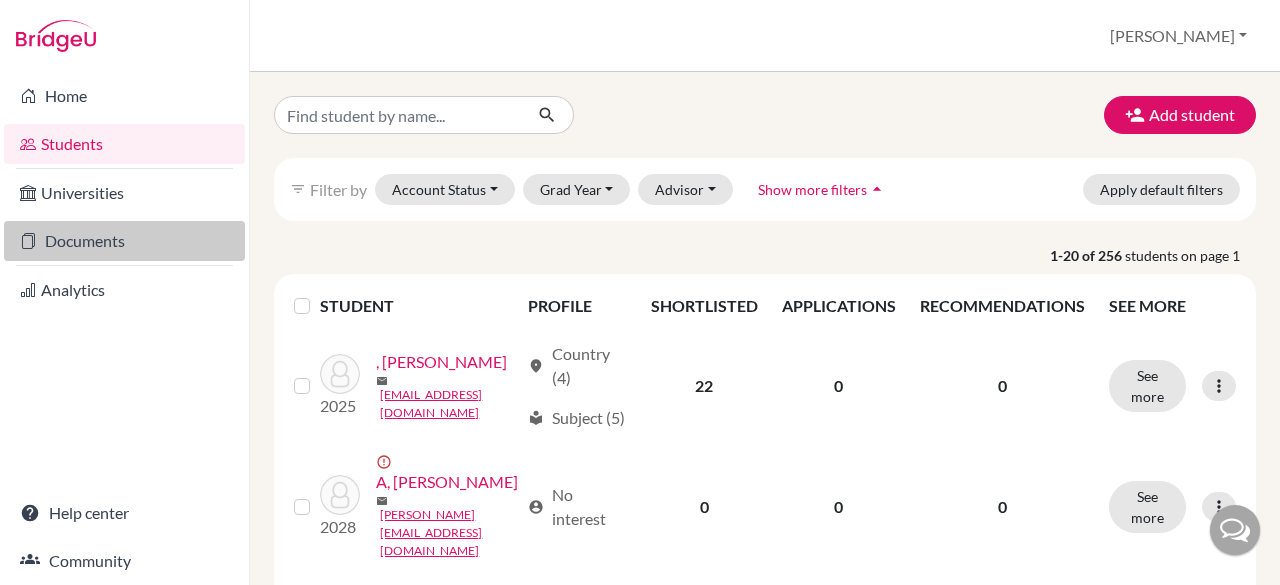 click on "Documents" at bounding box center [124, 241] 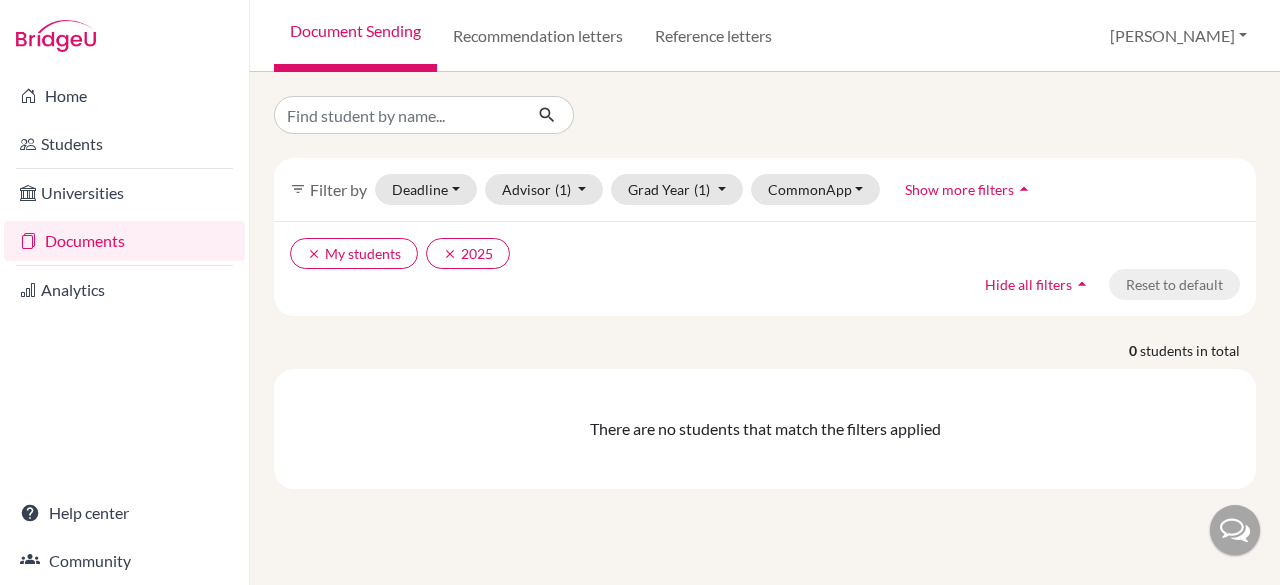 scroll, scrollTop: 0, scrollLeft: 0, axis: both 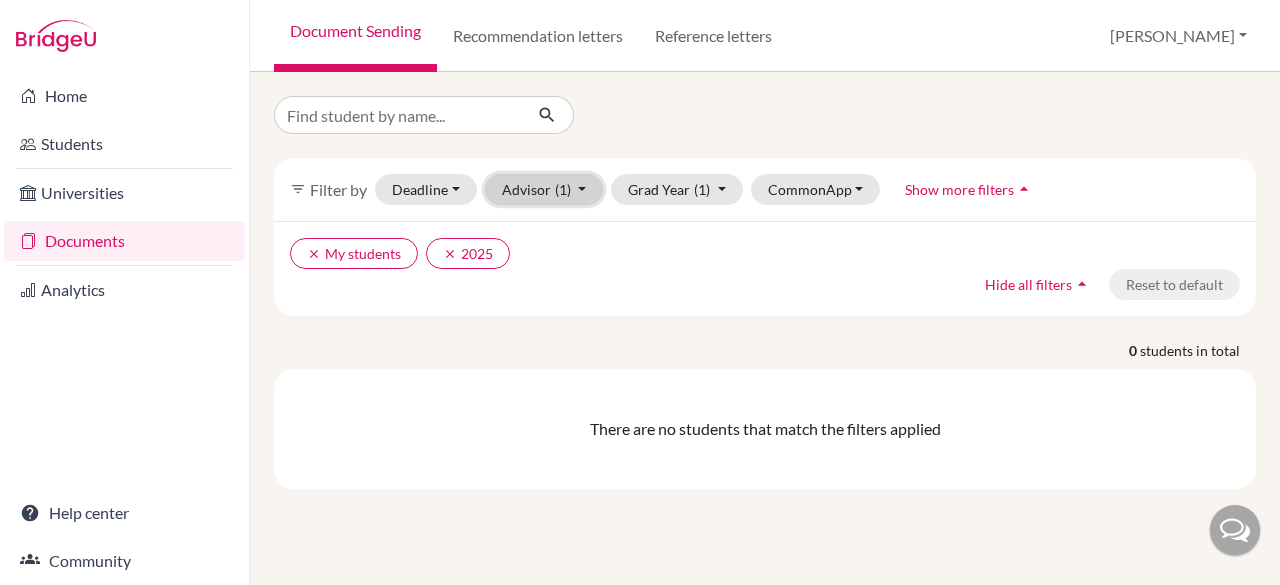 click on "Advisor (1)" at bounding box center (544, 189) 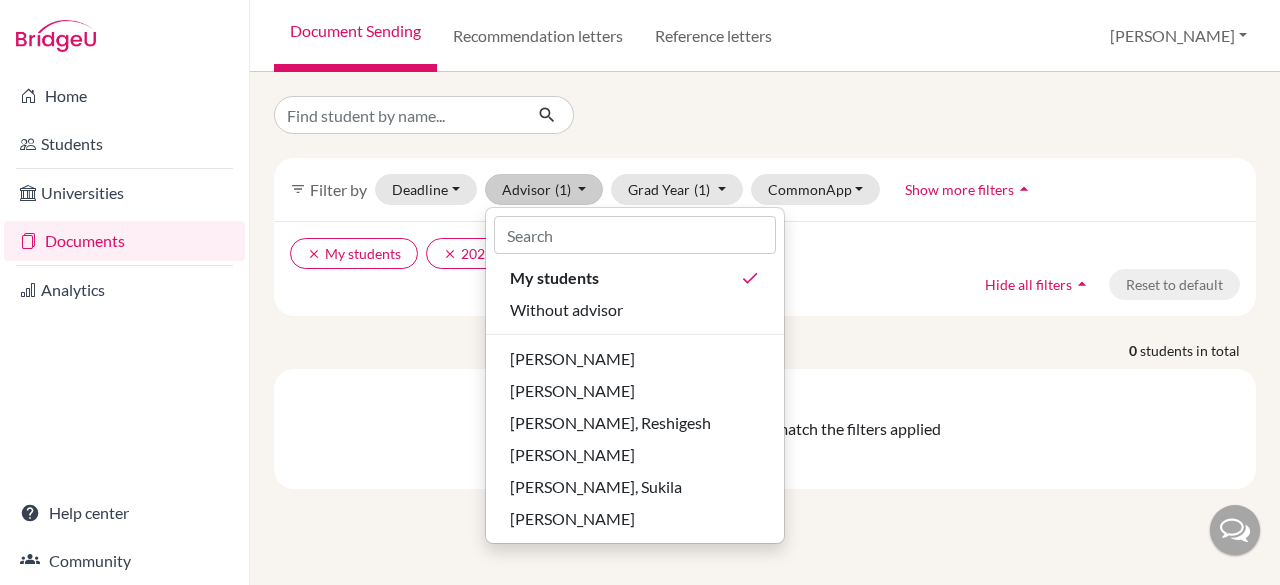 click on "0  students in total" at bounding box center [765, 350] 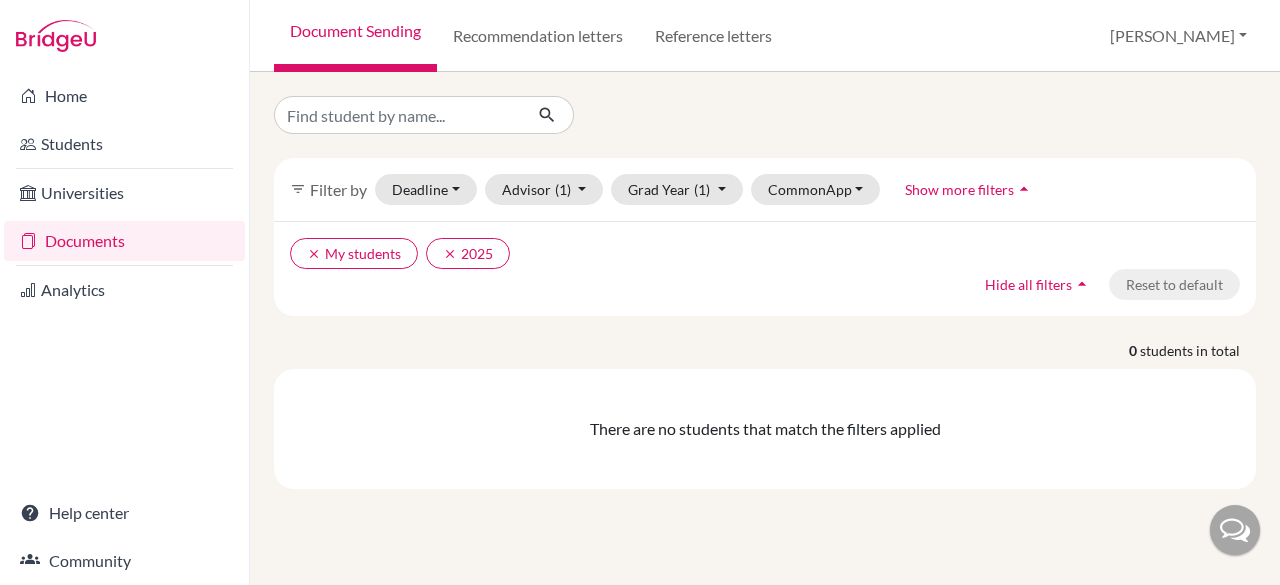 click on "Show more filters" at bounding box center [959, 189] 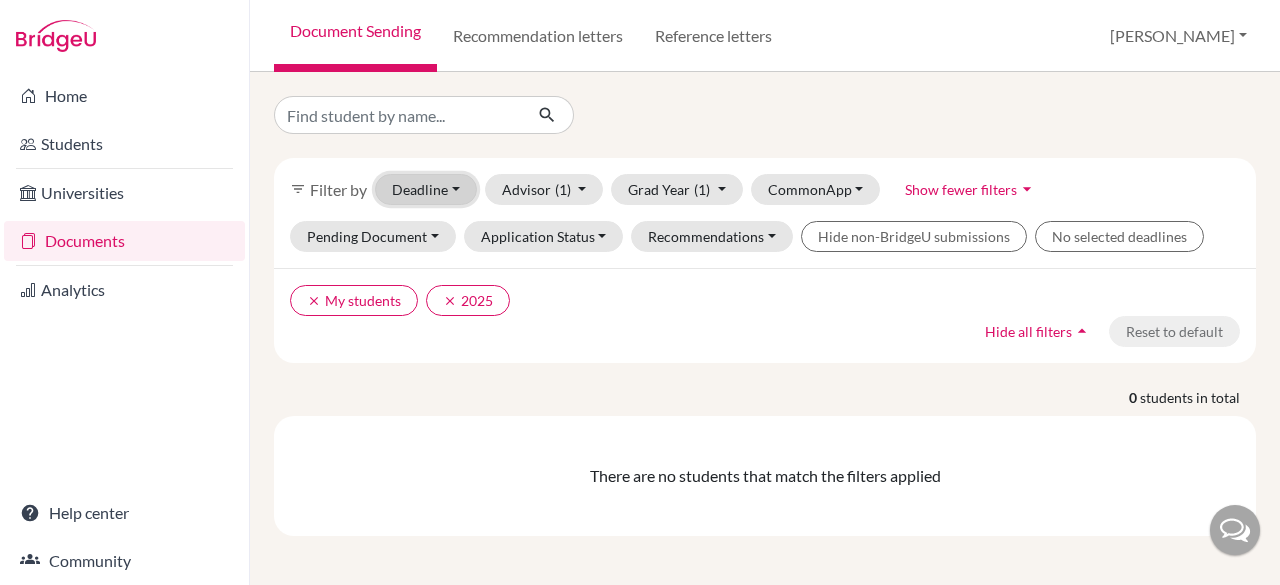 click on "Deadline     -  Select a date range Or double click for a single date selection Today Within 2 weeks Within 1 month This cycle January February March April May June July August September October November December 2025 M T W T F S S 30 1 2 3 4 5 6 7 8 9 10 11 12 13 14 15 16 17 18 19 20 21 22 23 24 25 26 27 28 29 30 31 1 2 3 4 5 6 7 8 9 10 January February March April May June July August September October November December 2025 M T W T F S S 28 29 30 31 1 2 3 4 5 6 7 8 9 10 11 12 13 14 15 16 17 18 19 20 21 22 23 24 25 26 27 28 29 30 31 1 2 3 4 5 6 7" at bounding box center [426, 189] 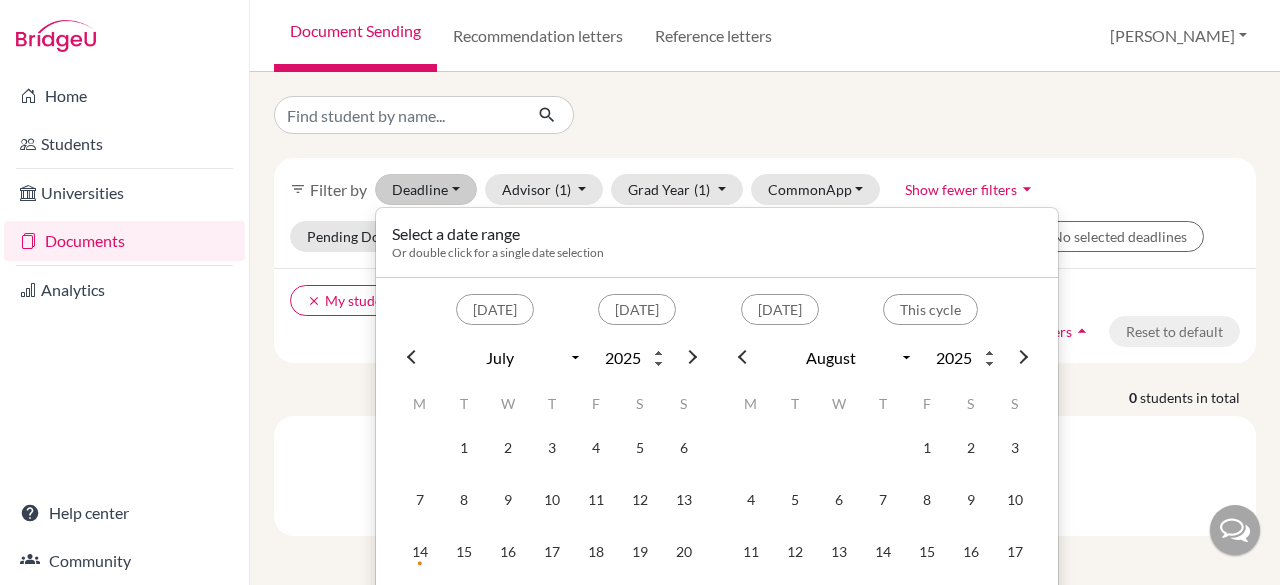 click on "There are no students that match the filters applied" at bounding box center [765, 476] 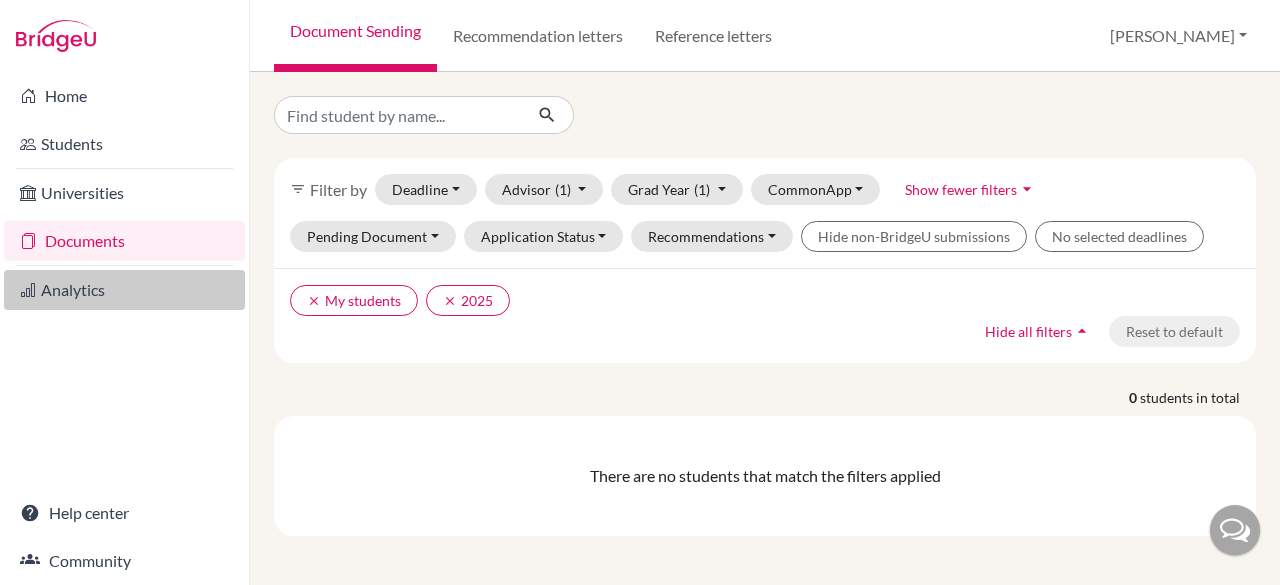 click on "Analytics" at bounding box center [124, 290] 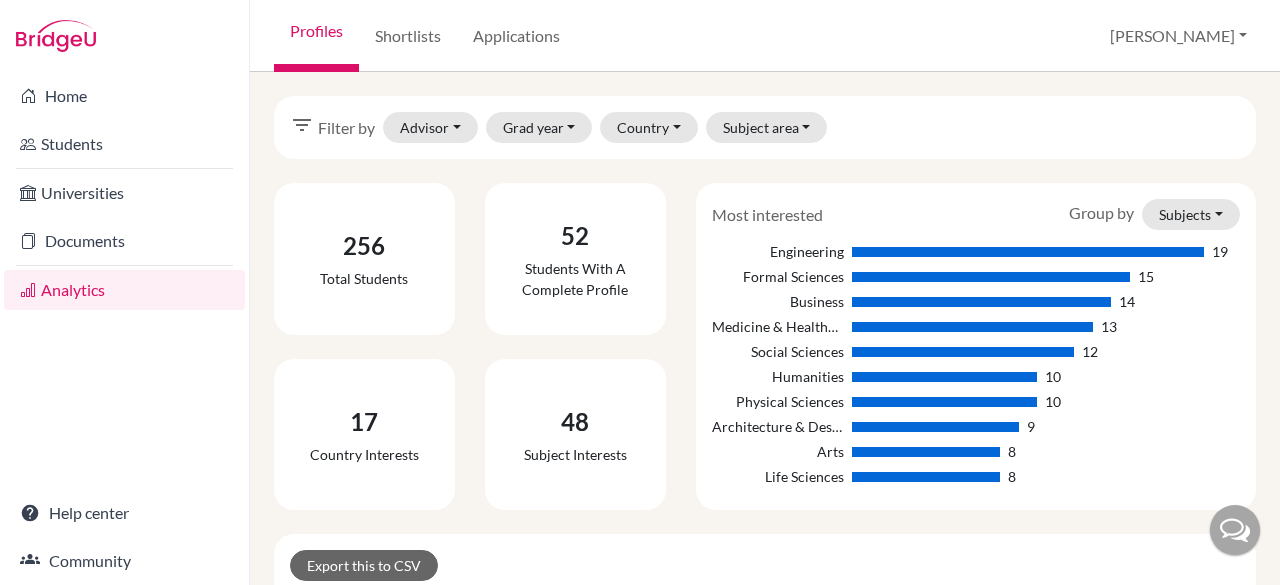 scroll, scrollTop: 0, scrollLeft: 0, axis: both 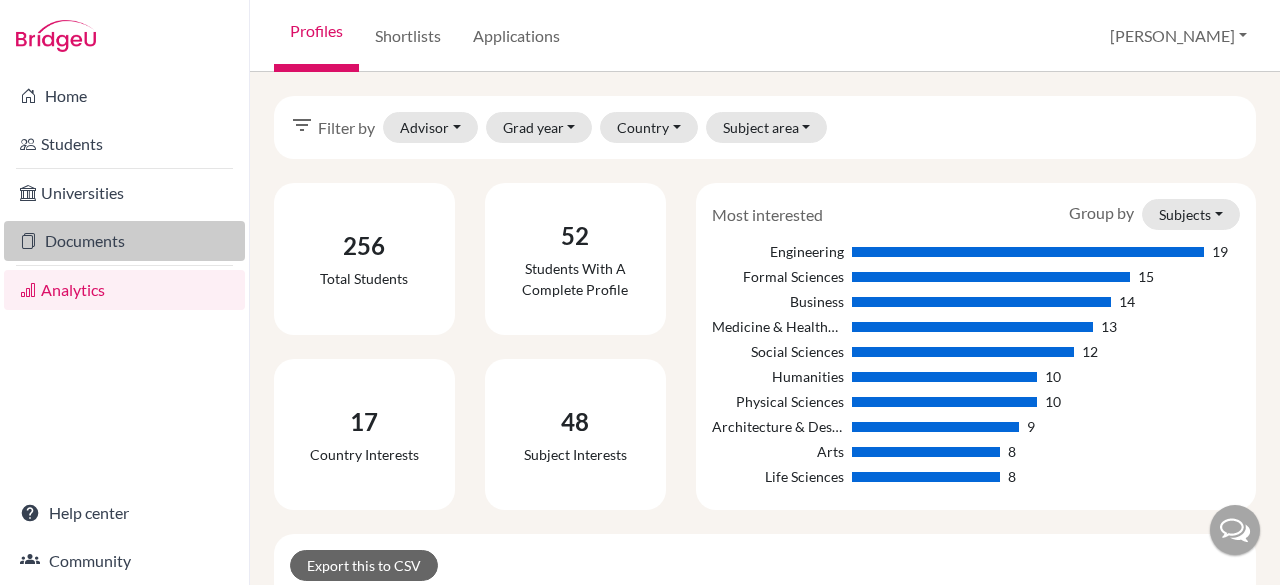 click on "Documents" at bounding box center (124, 241) 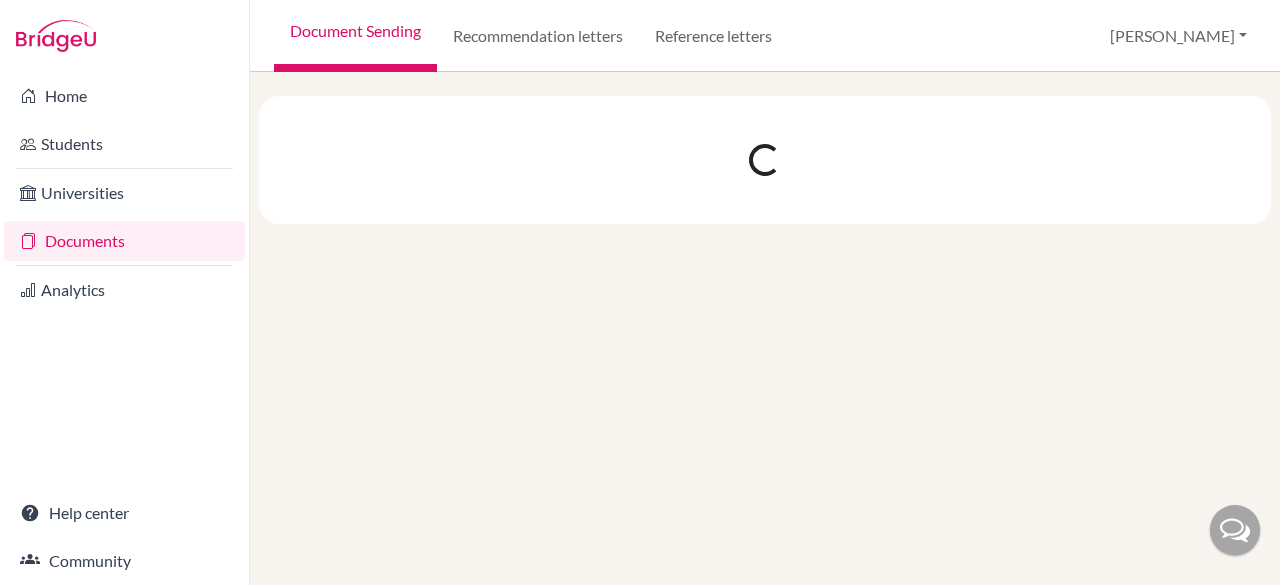 scroll, scrollTop: 0, scrollLeft: 0, axis: both 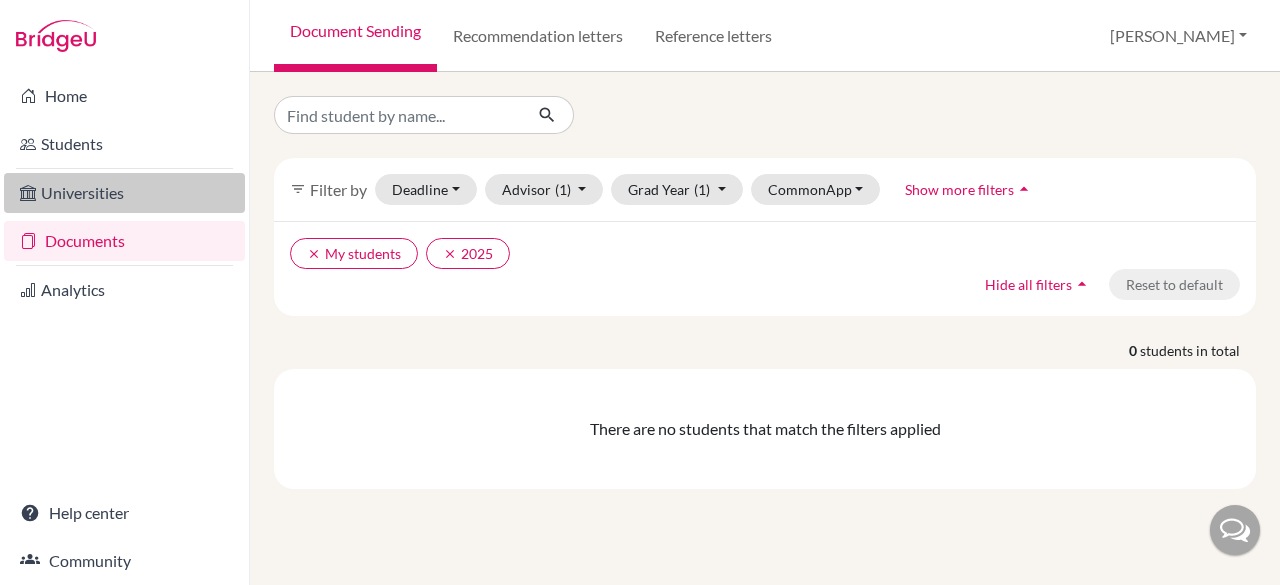 click on "Universities" at bounding box center [124, 193] 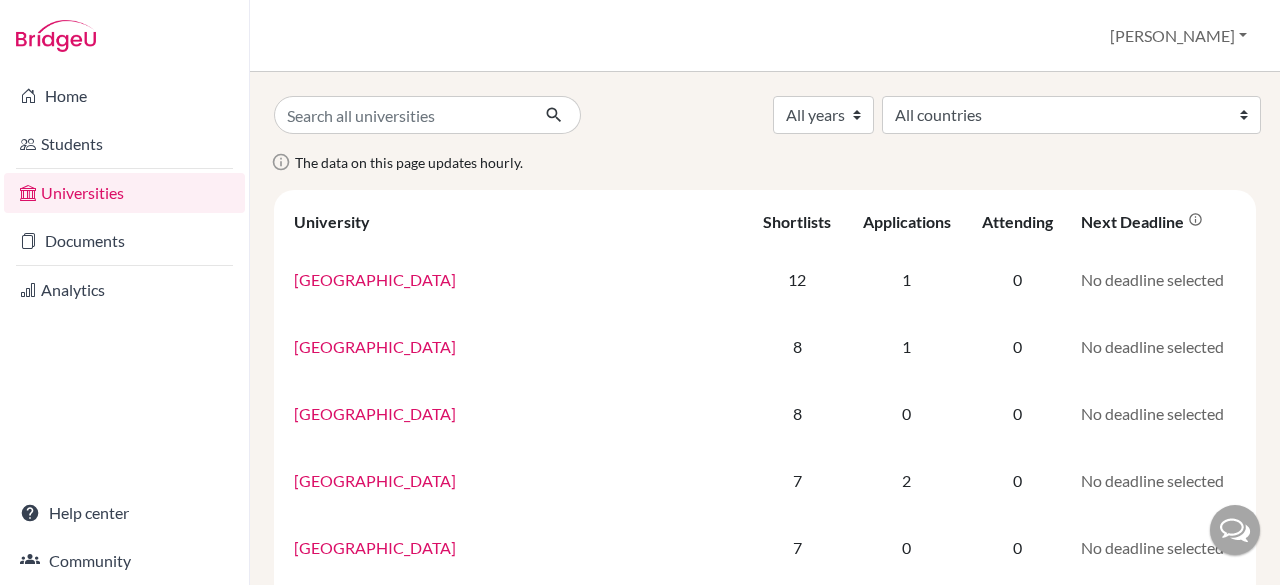 scroll, scrollTop: 0, scrollLeft: 0, axis: both 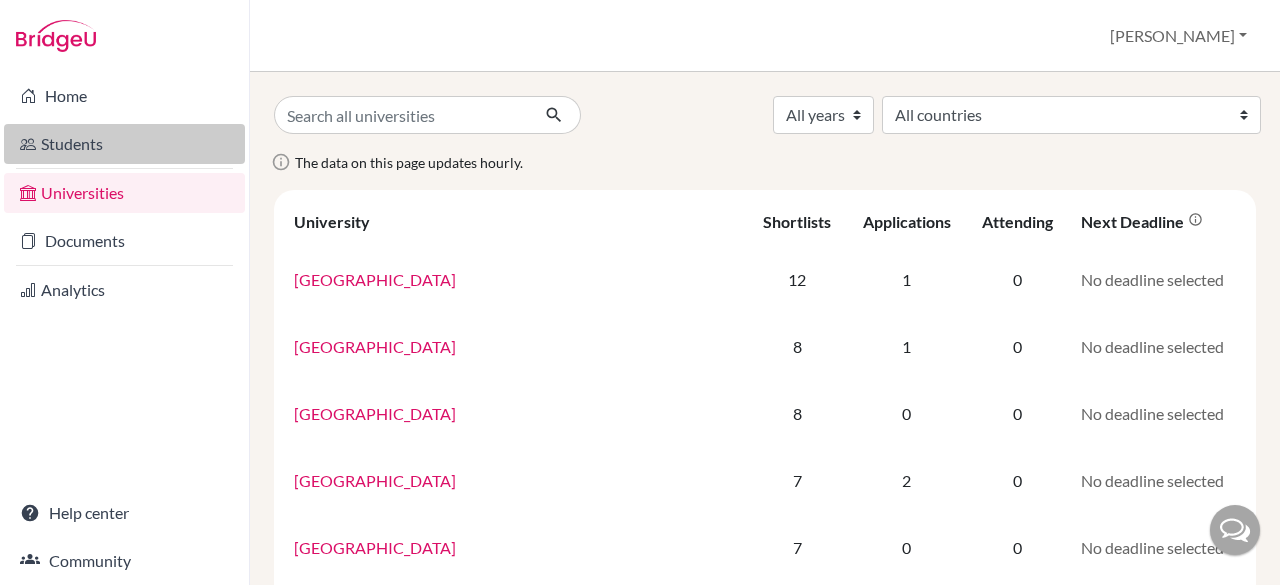 click on "Students" at bounding box center [124, 144] 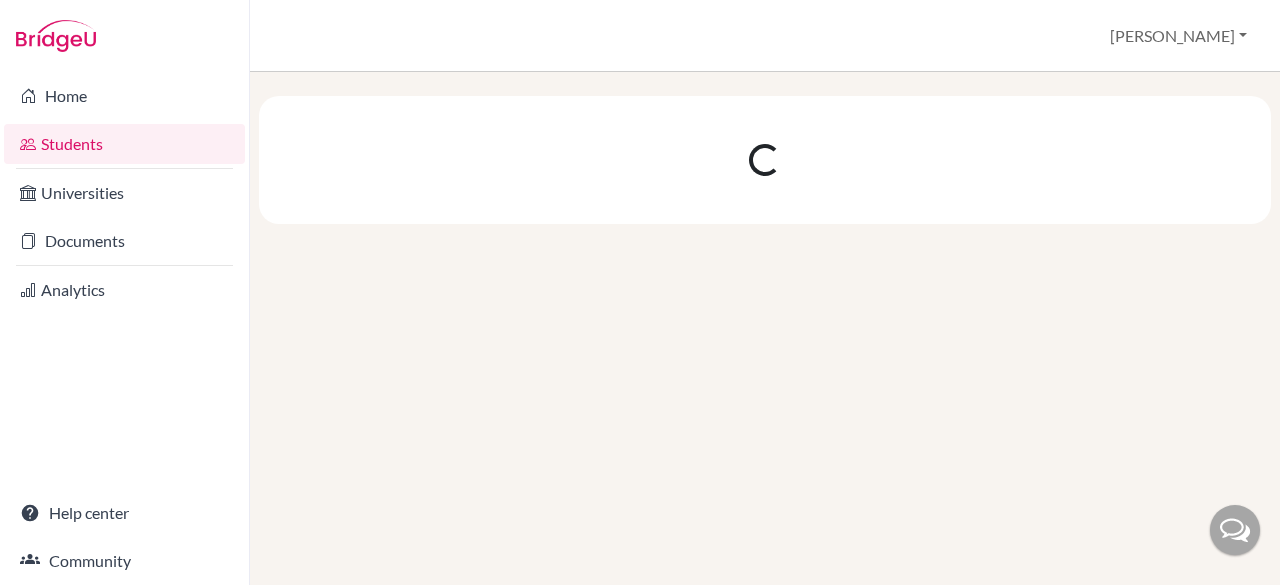 scroll, scrollTop: 0, scrollLeft: 0, axis: both 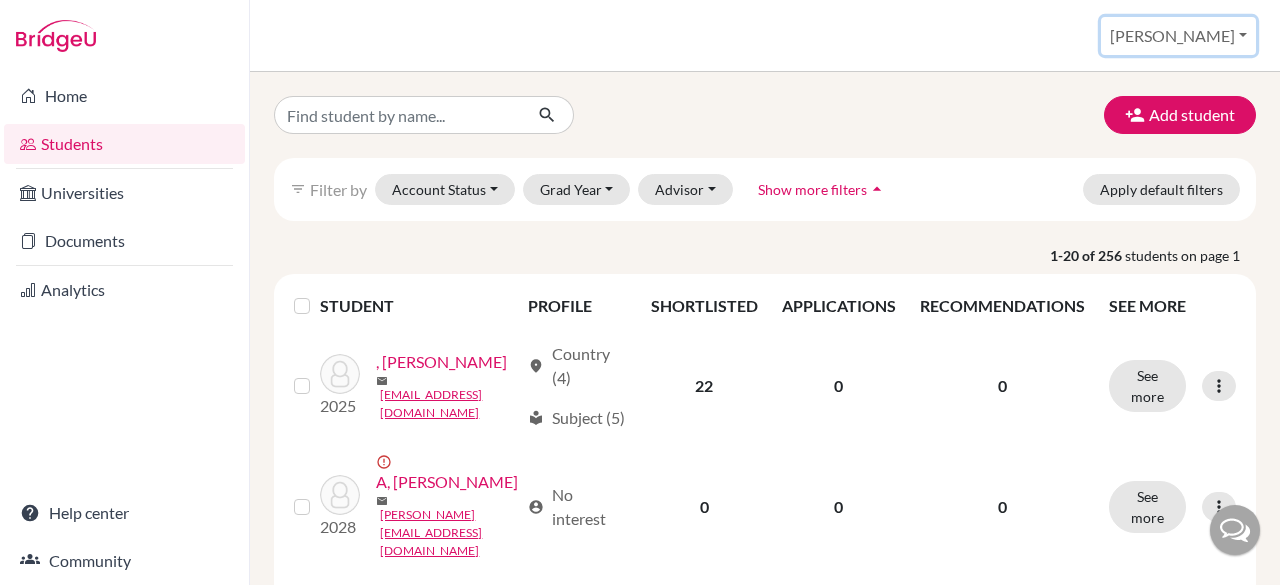 click on "[PERSON_NAME]" at bounding box center (1178, 36) 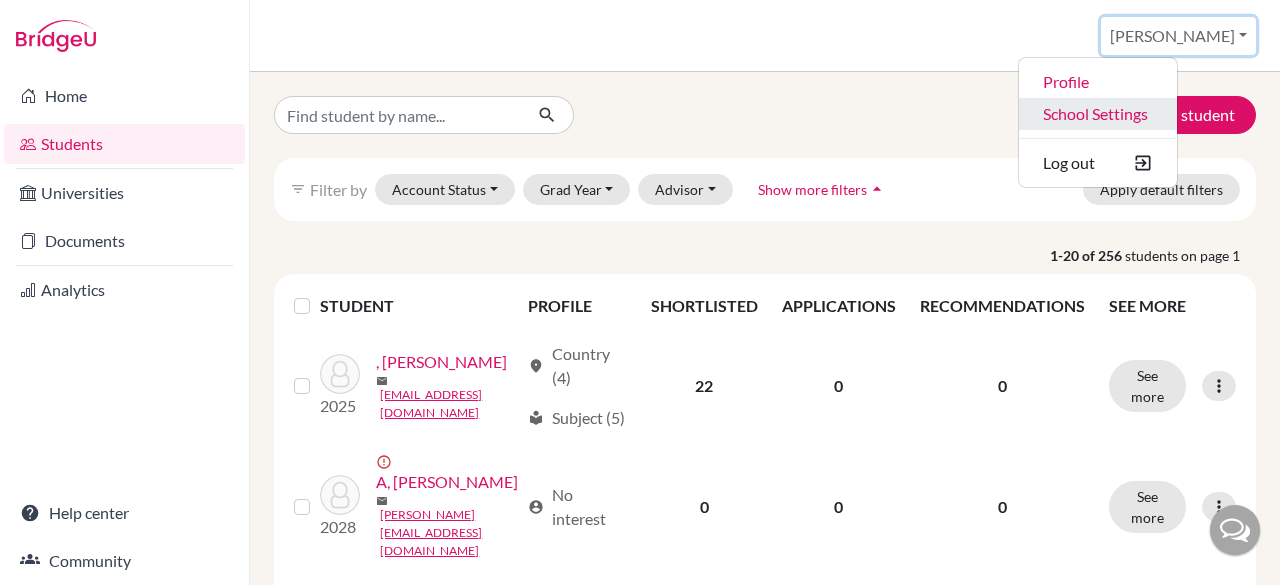 scroll, scrollTop: 0, scrollLeft: 0, axis: both 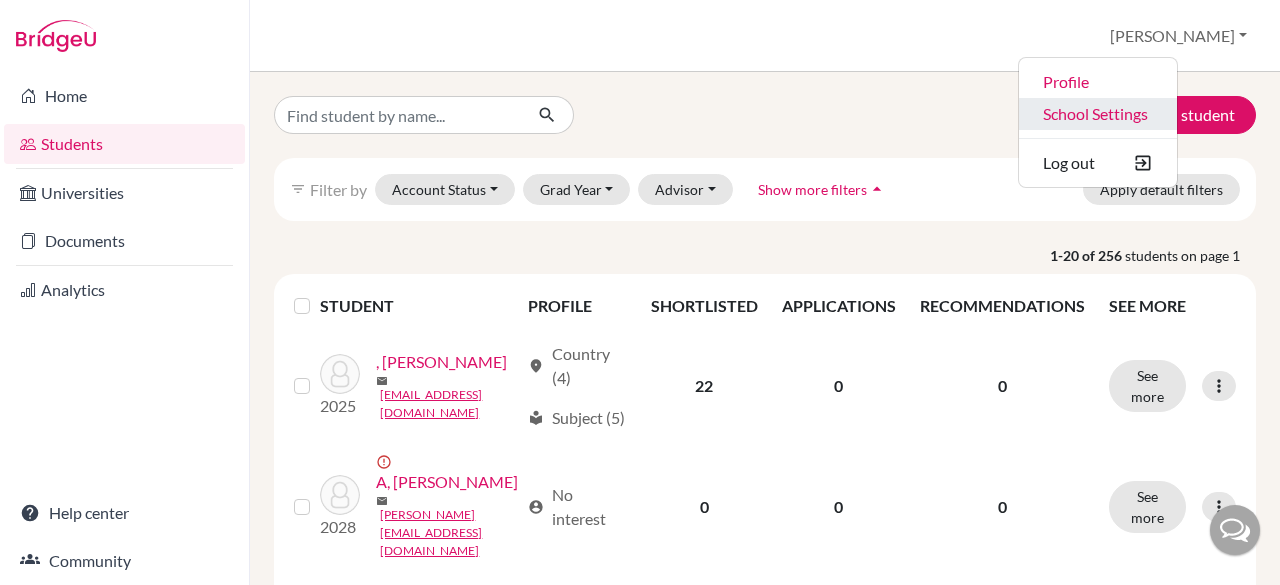 click on "School Settings" at bounding box center [1098, 114] 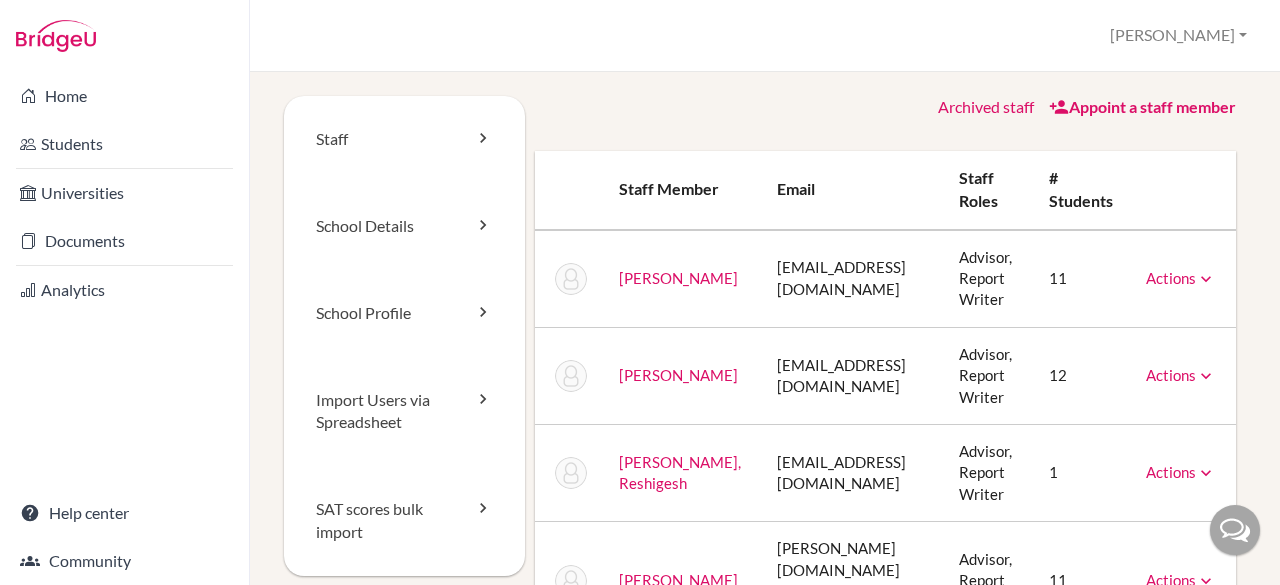 scroll, scrollTop: 0, scrollLeft: 0, axis: both 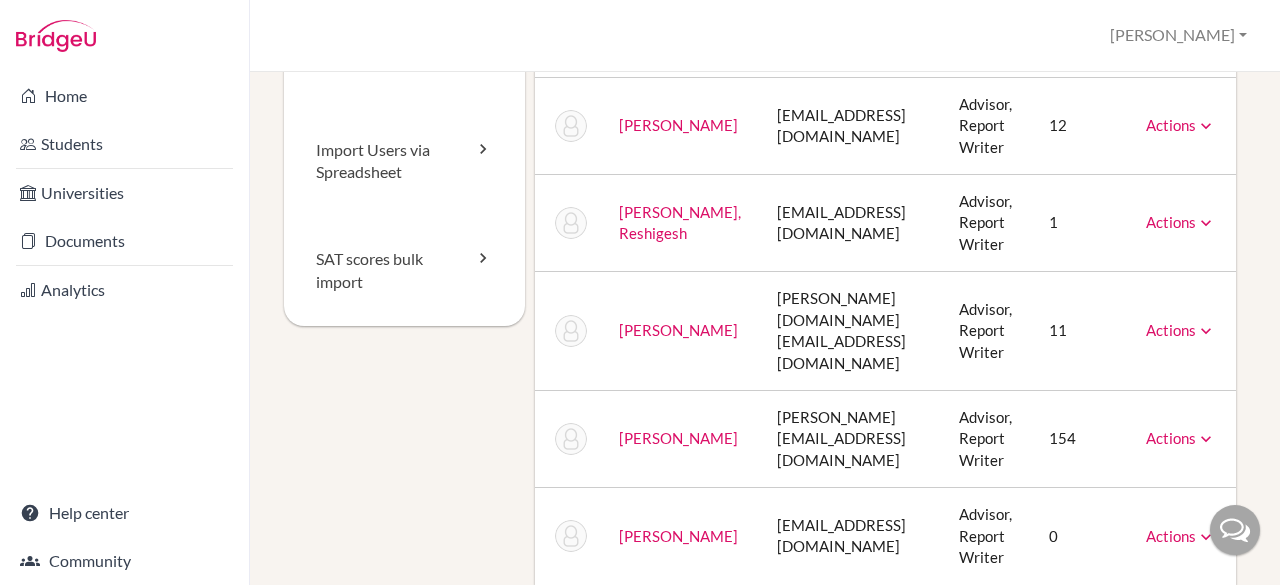 click at bounding box center (1206, 439) 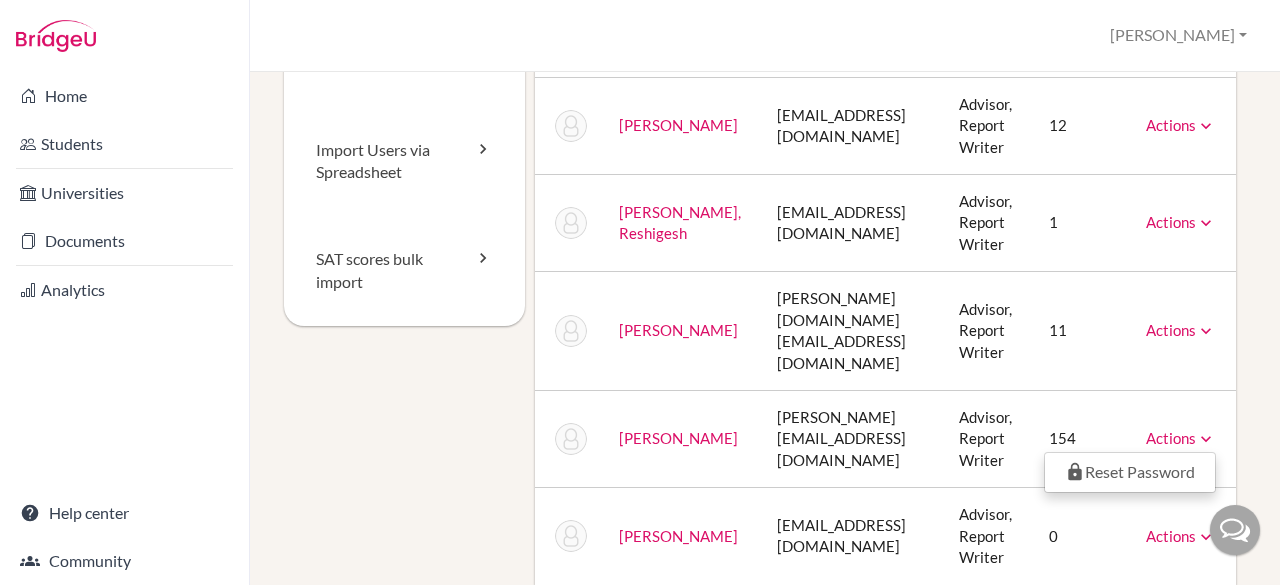 click on "Staff
School Details
School Profile
Import Users via Spreadsheet
SAT scores bulk import
Archived staff
Appoint a staff member
Staff member
Email
Staff roles
# students
Cheke, Chaitanya
chaitanyacheke@manchesters.in
Advisor, Report Writer
11
Actions
Message
Reset Password
Archive
Christopher, Nithya
nithya.c@manchesters.in
Advisor, Report Writer
12
Actions
Message
Reset Password
Archive
Ganesh, Reshigesh
dpc@manchesters.in
Advisor, Report Writer
1
Actions
Message
Reset Password
Archive
Pandian, Rajalakshmi
rajalakshmi.pa@manchester.in
Advisor, Report Writer
11
Actions
Message
Reset Password
Archive
Sreenivasan, Kavya
kavya@manchesters.in
154" at bounding box center (765, 215) 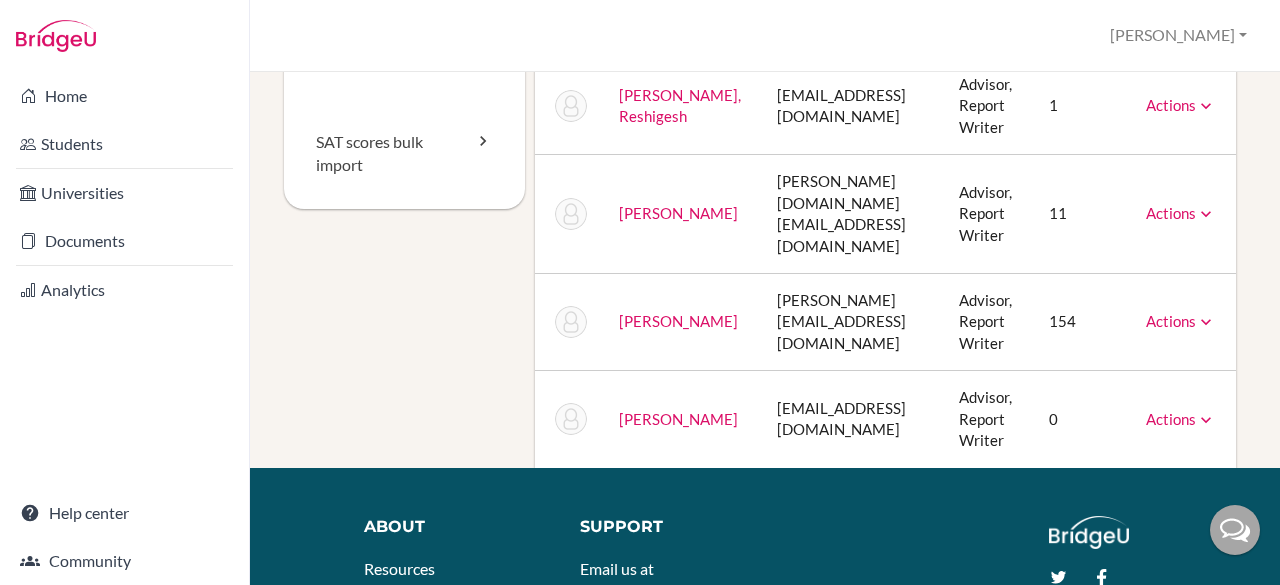 scroll, scrollTop: 368, scrollLeft: 0, axis: vertical 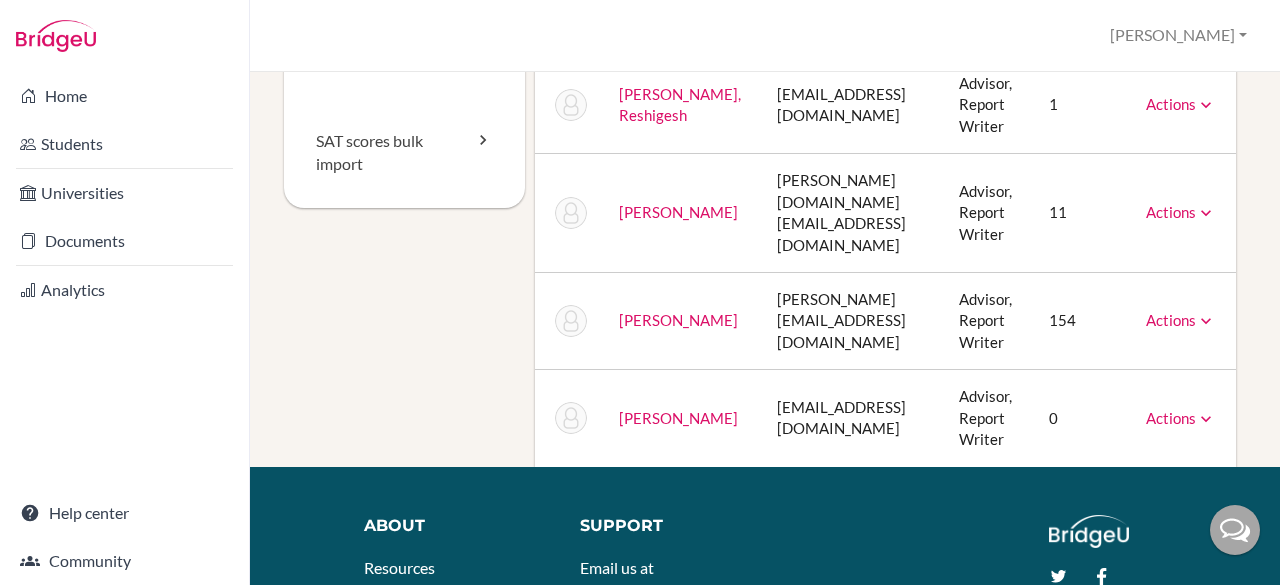 click on "Actions" at bounding box center (1181, 320) 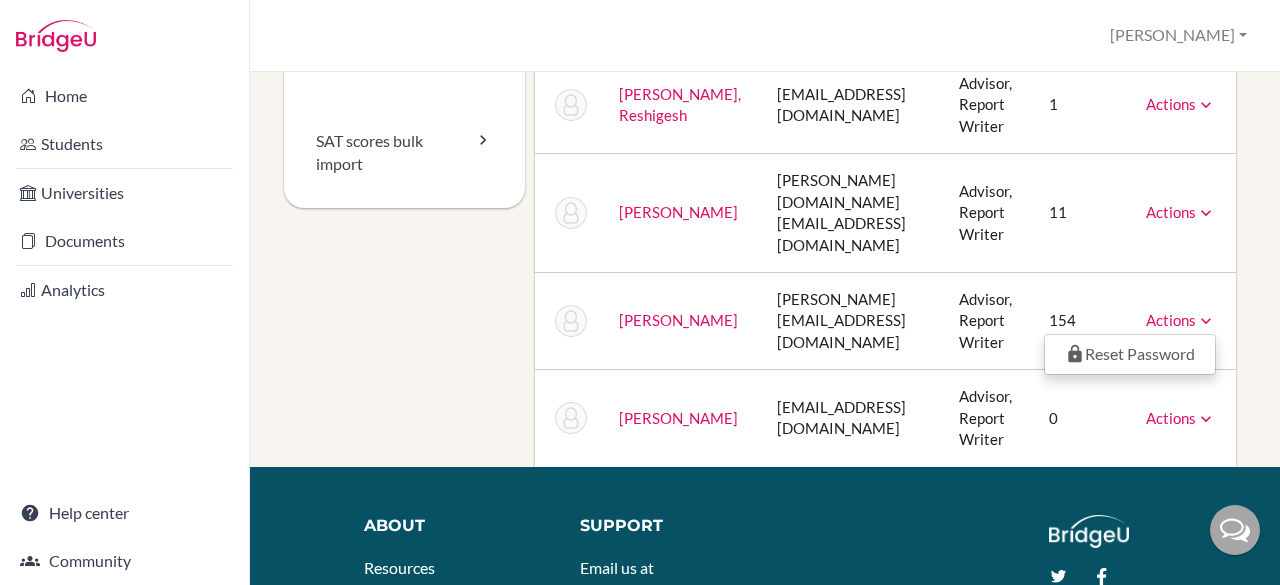 click on "Staff
School Details
School Profile
Import Users via Spreadsheet
SAT scores bulk import
Archived staff
Appoint a staff member
Staff member
Email
Staff roles
# students
Cheke, Chaitanya
chaitanyacheke@manchesters.in
Advisor, Report Writer
11
Actions
Message
Reset Password
Archive
Christopher, Nithya
nithya.c@manchesters.in
Advisor, Report Writer
12
Actions
Message
Reset Password
Archive
Ganesh, Reshigesh
dpc@manchesters.in
Advisor, Report Writer
1
Actions
Message
Reset Password
Archive
Pandian, Rajalakshmi
rajalakshmi.pa@manchester.in
Advisor, Report Writer
11
Actions
Message
Reset Password
Archive
Sreenivasan, Kavya
kavya@manchesters.in
154" at bounding box center (765, 97) 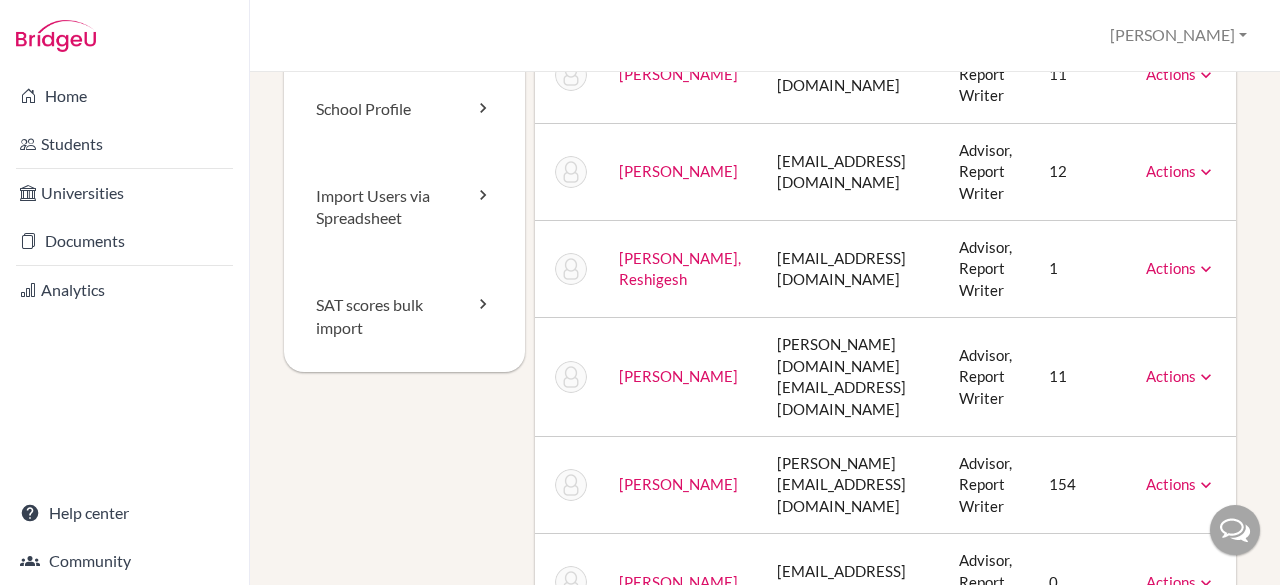 scroll, scrollTop: 0, scrollLeft: 0, axis: both 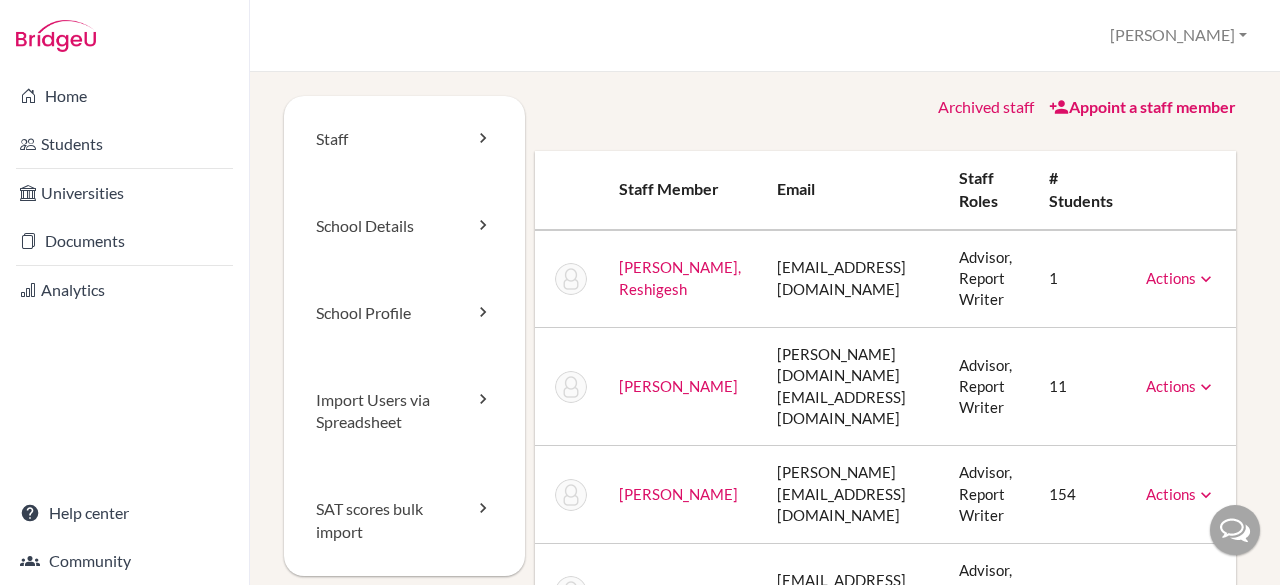 click on "Appoint a staff member" at bounding box center [1142, 106] 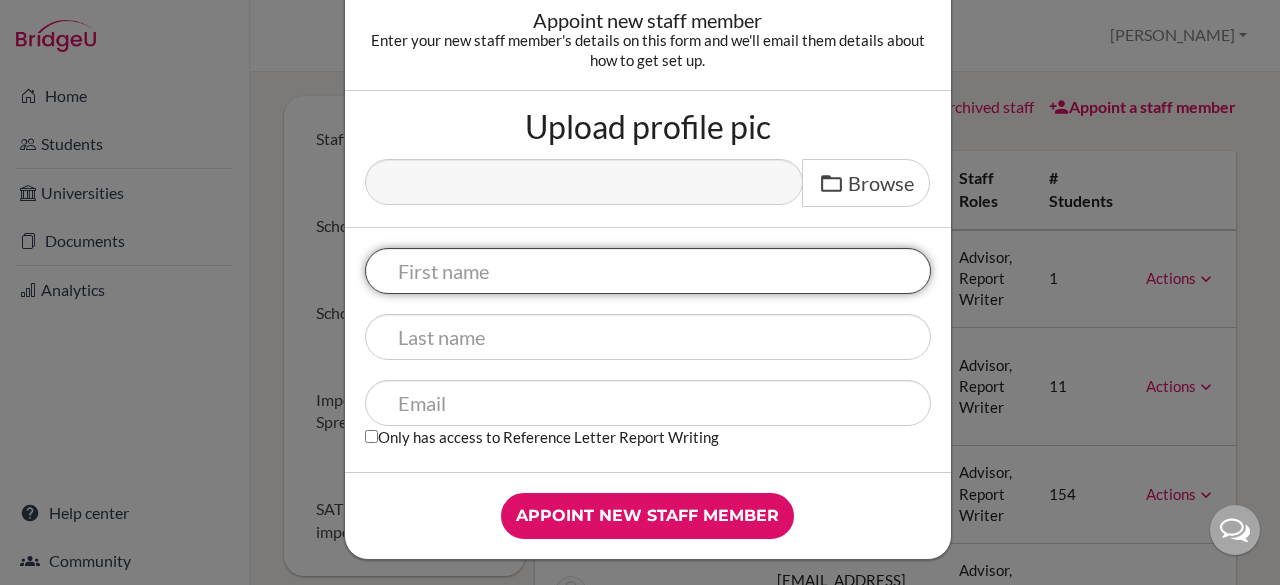 scroll, scrollTop: 94, scrollLeft: 0, axis: vertical 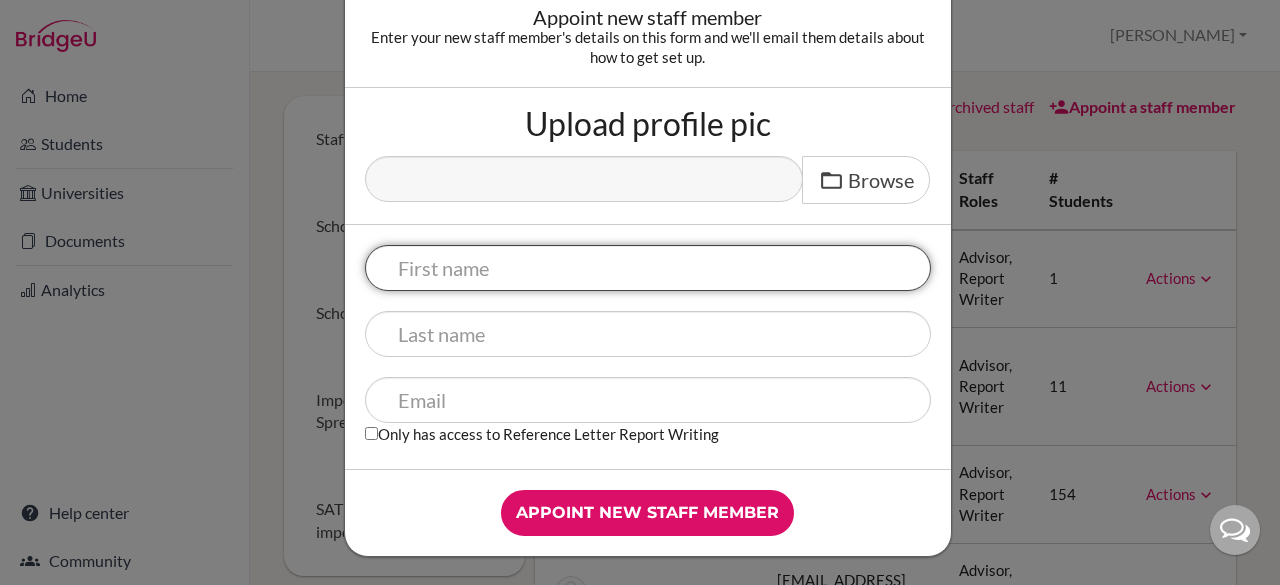 click at bounding box center [648, 268] 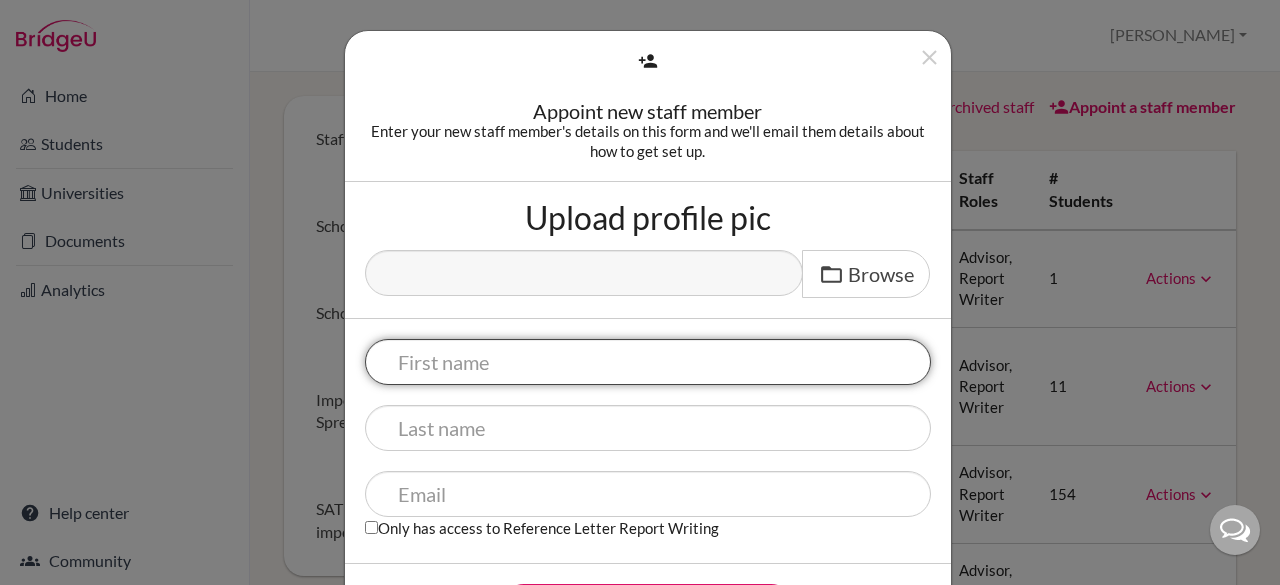 scroll, scrollTop: 39, scrollLeft: 0, axis: vertical 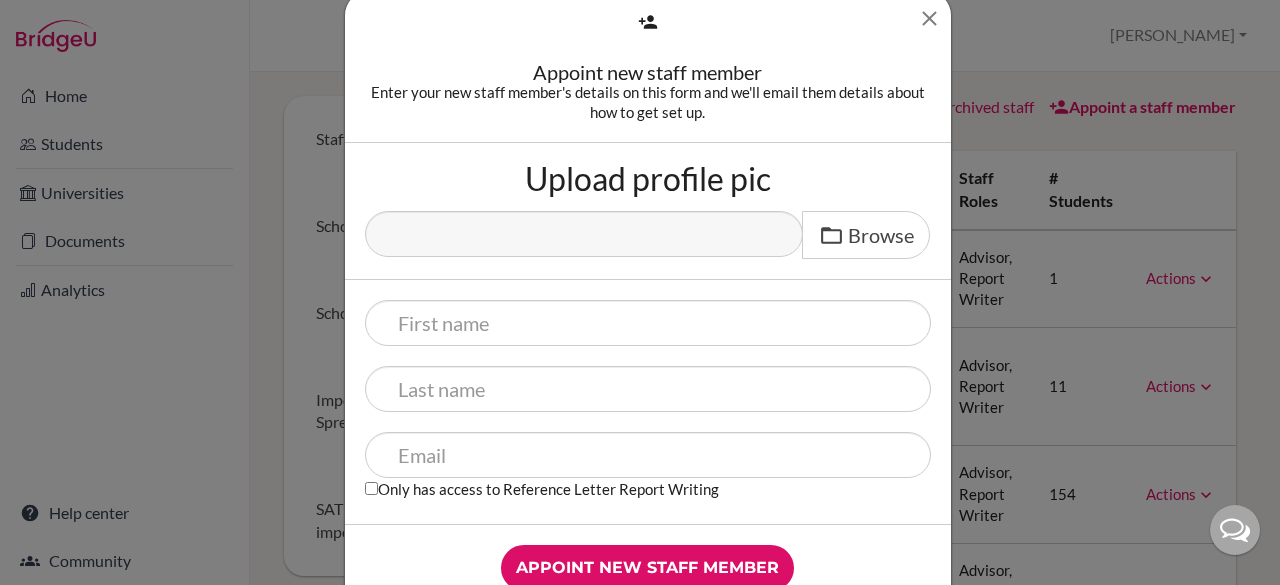 click at bounding box center [929, 18] 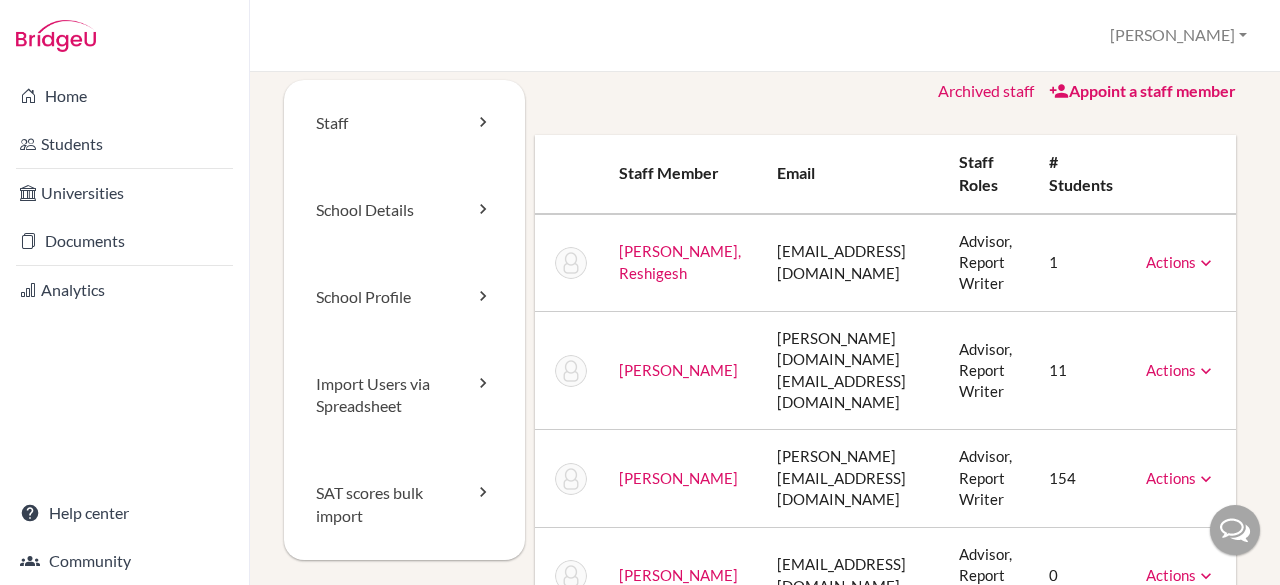 scroll, scrollTop: 126, scrollLeft: 0, axis: vertical 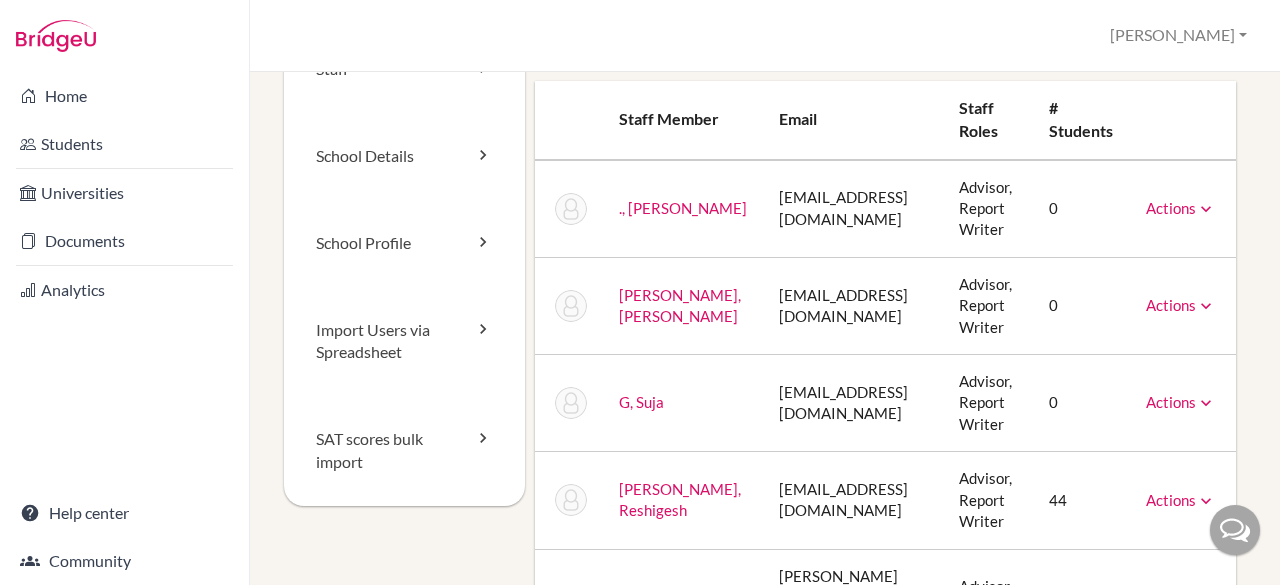 click on "., [PERSON_NAME]" at bounding box center [683, 208] 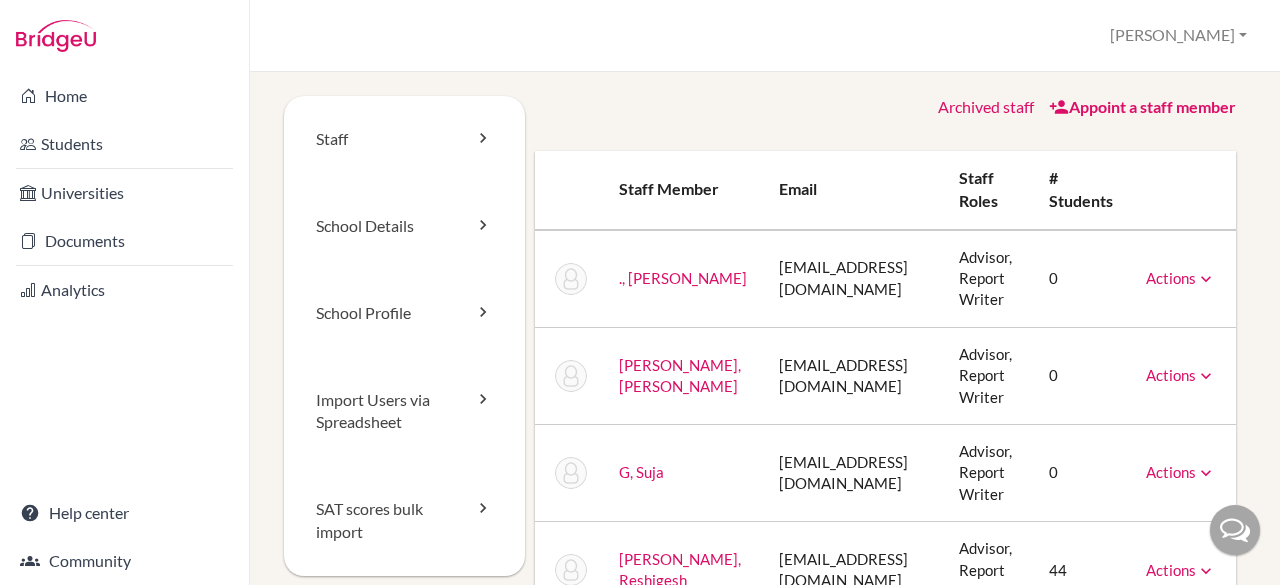 scroll, scrollTop: 0, scrollLeft: 0, axis: both 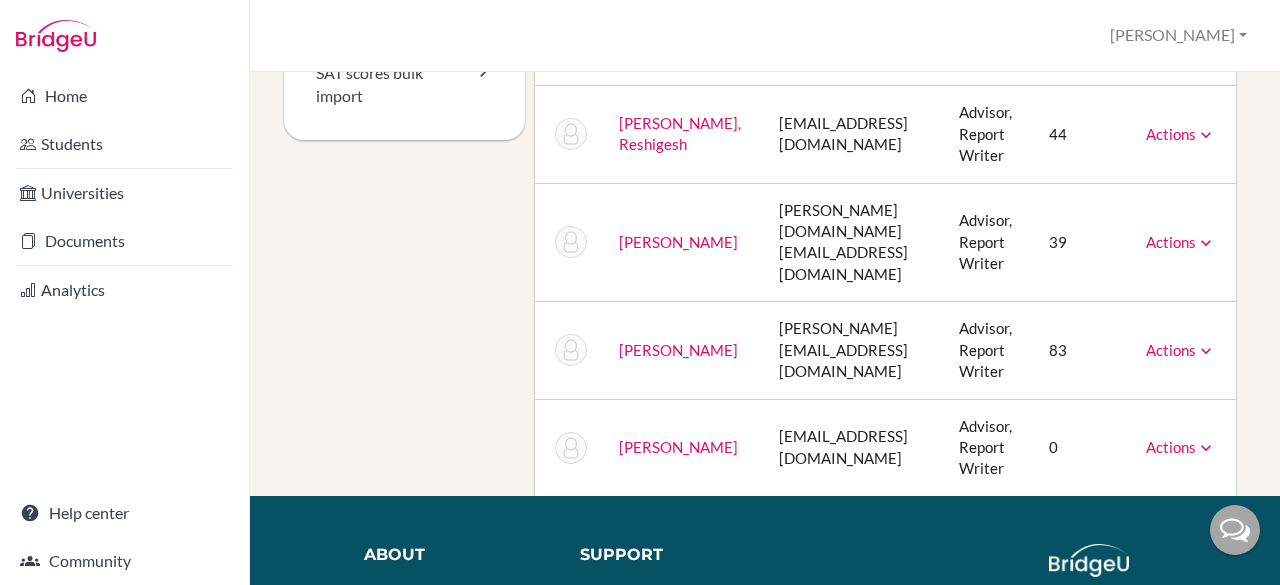 click on "Staff
School Details
School Profile
Import Users via Spreadsheet
SAT scores bulk import
Archived staff
Appoint a staff member
Staff member
Email
Staff roles
# students
., [PERSON_NAME]
[EMAIL_ADDRESS][DOMAIN_NAME]
Advisor, Report Writer
0
Actions
Message
Reset Password
Archive
[PERSON_NAME]
[EMAIL_ADDRESS][DOMAIN_NAME]
Advisor, Report Writer
0
Actions
Message
Reset Password
Archive
G, [GEOGRAPHIC_DATA]
[EMAIL_ADDRESS][DOMAIN_NAME]
Advisor, Report Writer
0
Actions
Message
Reset Password
Archive
[PERSON_NAME]
[EMAIL_ADDRESS][DOMAIN_NAME]
Advisor, Report Writer
44
Actions
Message
Reset Password
Archive
[PERSON_NAME], Rajalakshmi
[DOMAIN_NAME][EMAIL_ADDRESS][DOMAIN_NAME]
Advisor, Report Writer
39" at bounding box center [765, 78] 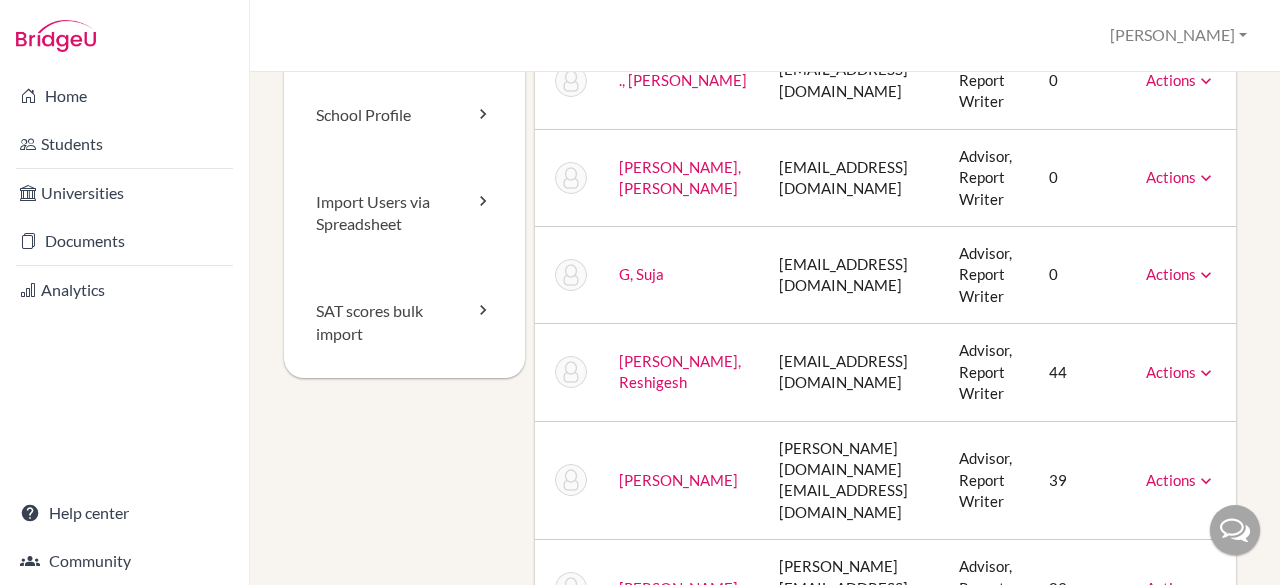 scroll, scrollTop: 0, scrollLeft: 0, axis: both 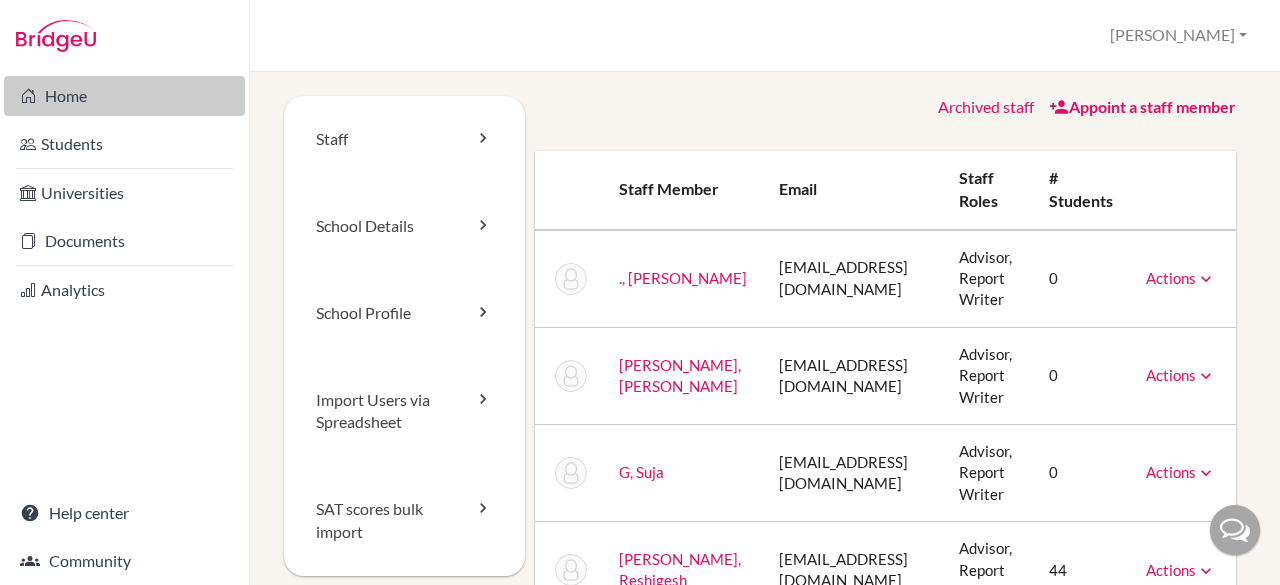 click on "Home" at bounding box center [124, 96] 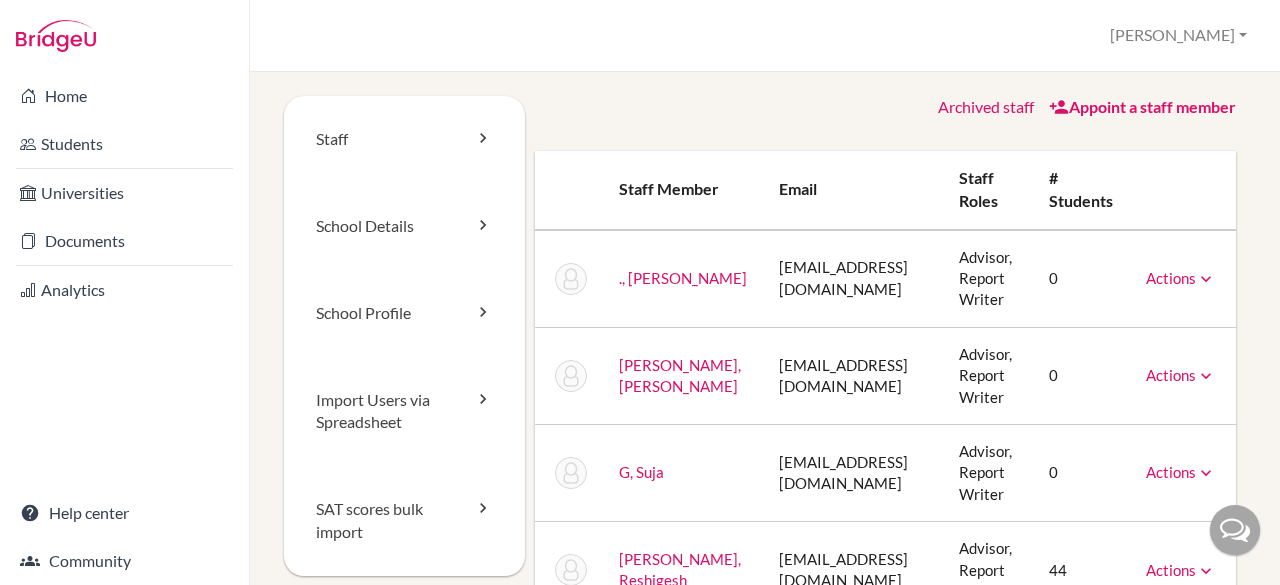 scroll, scrollTop: 0, scrollLeft: 0, axis: both 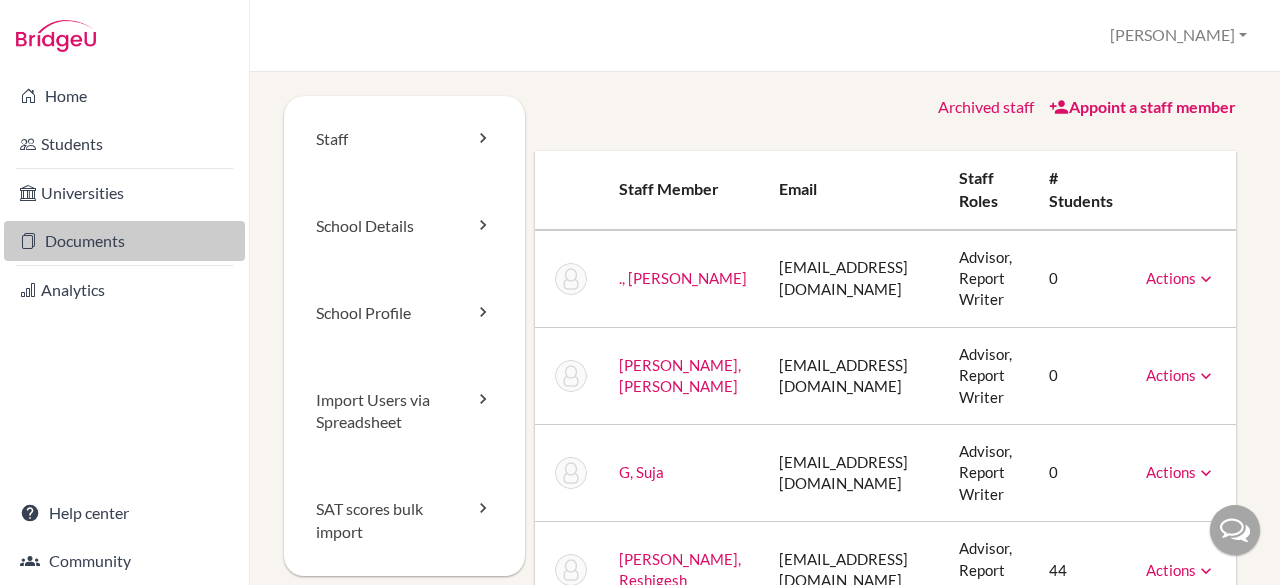 click on "Documents" at bounding box center [124, 241] 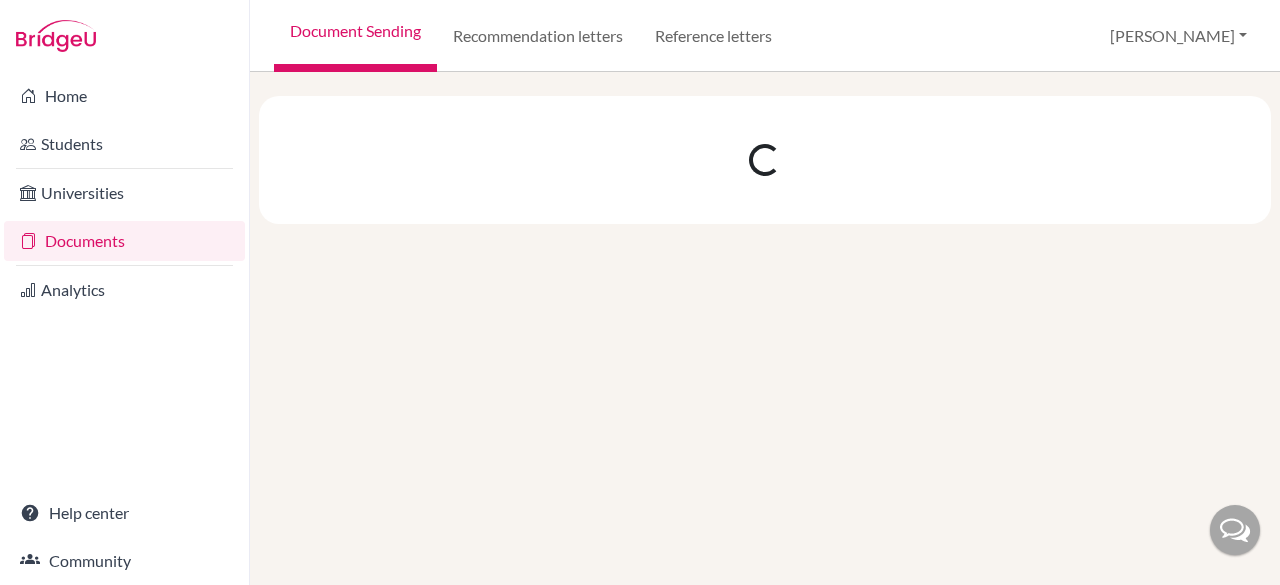 scroll, scrollTop: 0, scrollLeft: 0, axis: both 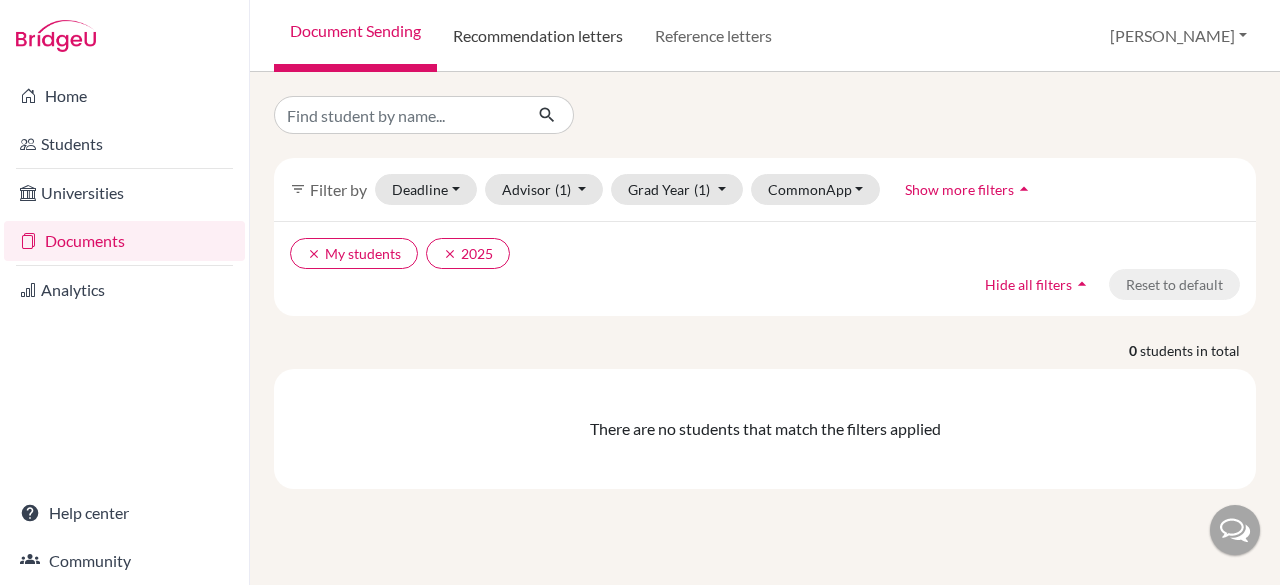 click on "Recommendation letters" at bounding box center (538, 36) 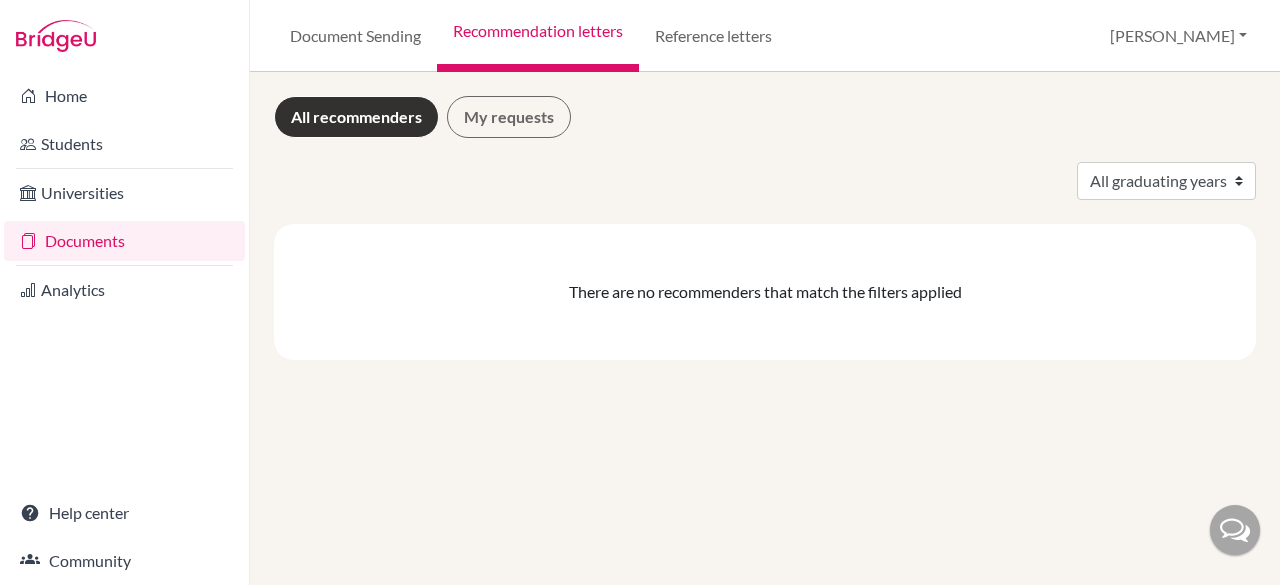 scroll, scrollTop: 0, scrollLeft: 0, axis: both 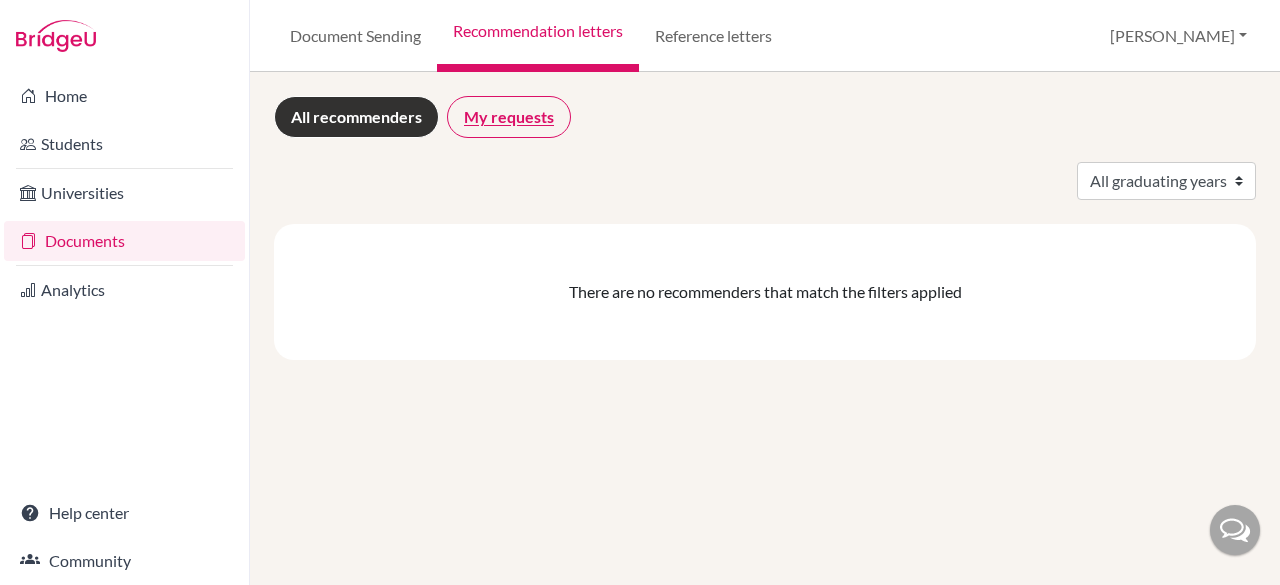 click on "My requests" at bounding box center [509, 117] 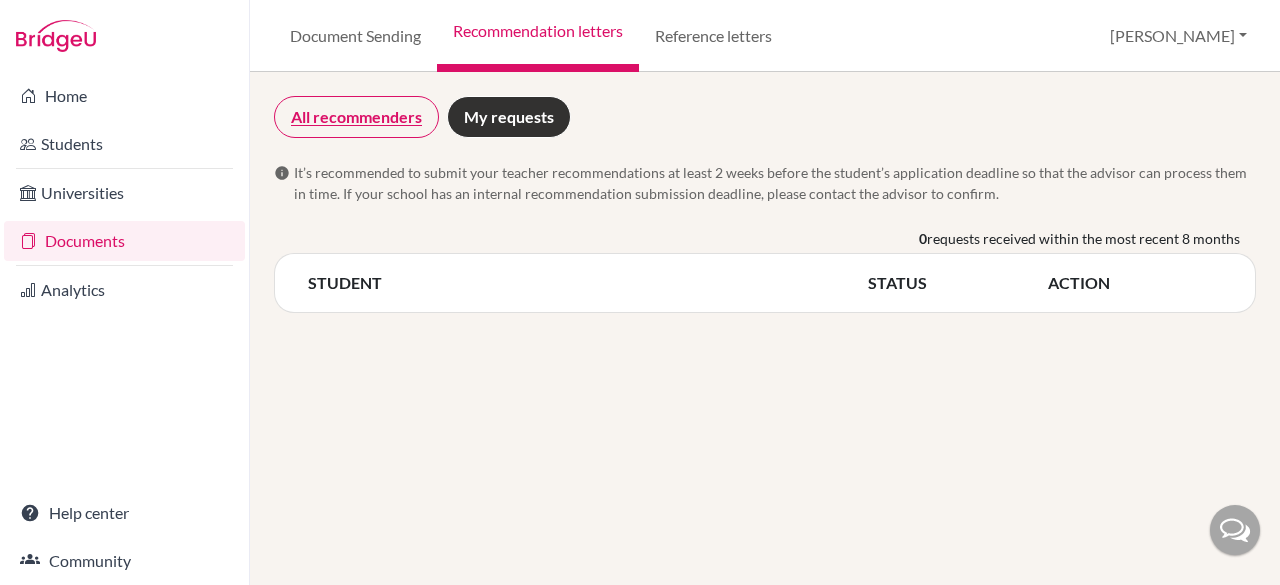 drag, startPoint x: 388, startPoint y: 119, endPoint x: 362, endPoint y: 122, distance: 26.172504 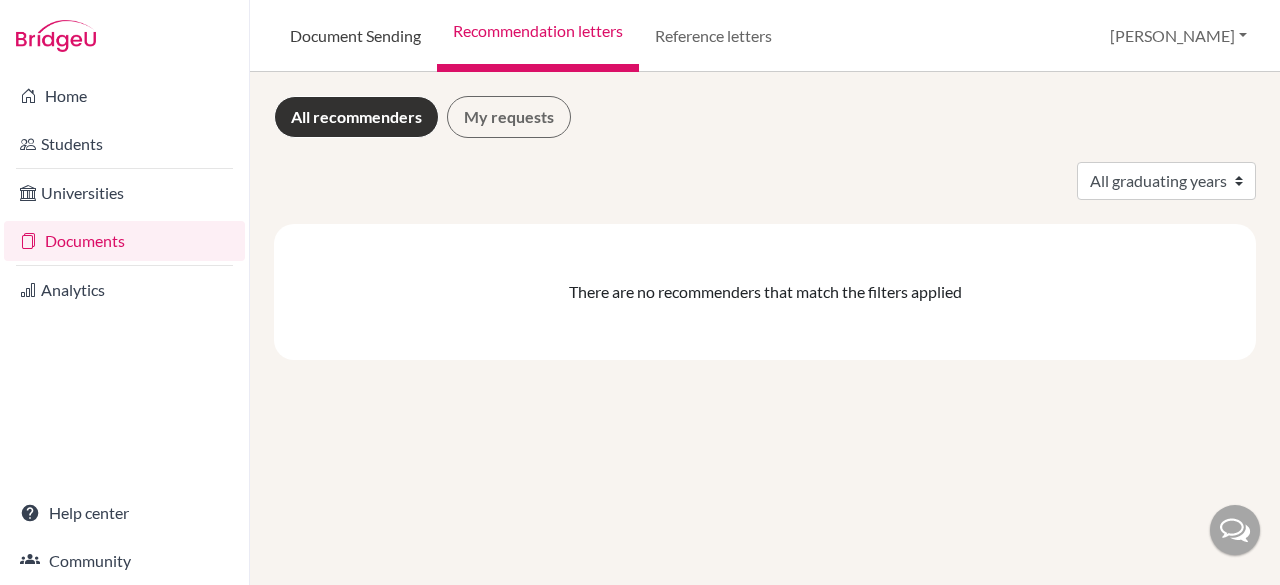 click on "Document Sending" at bounding box center (355, 36) 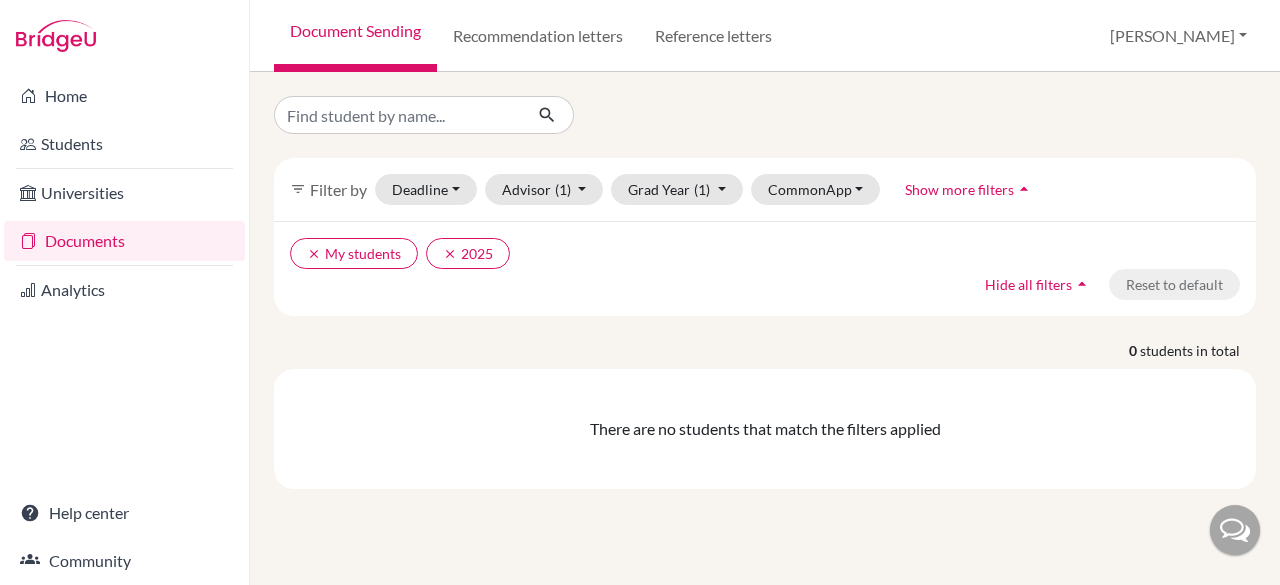 scroll, scrollTop: 0, scrollLeft: 0, axis: both 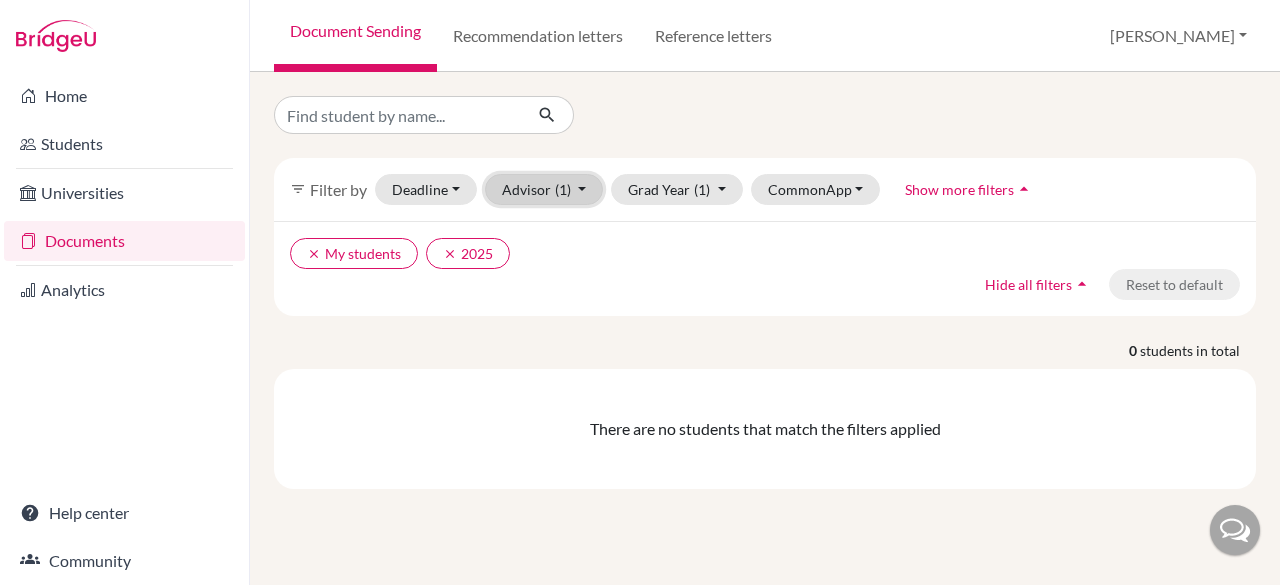 click on "Advisor (1)" at bounding box center [544, 189] 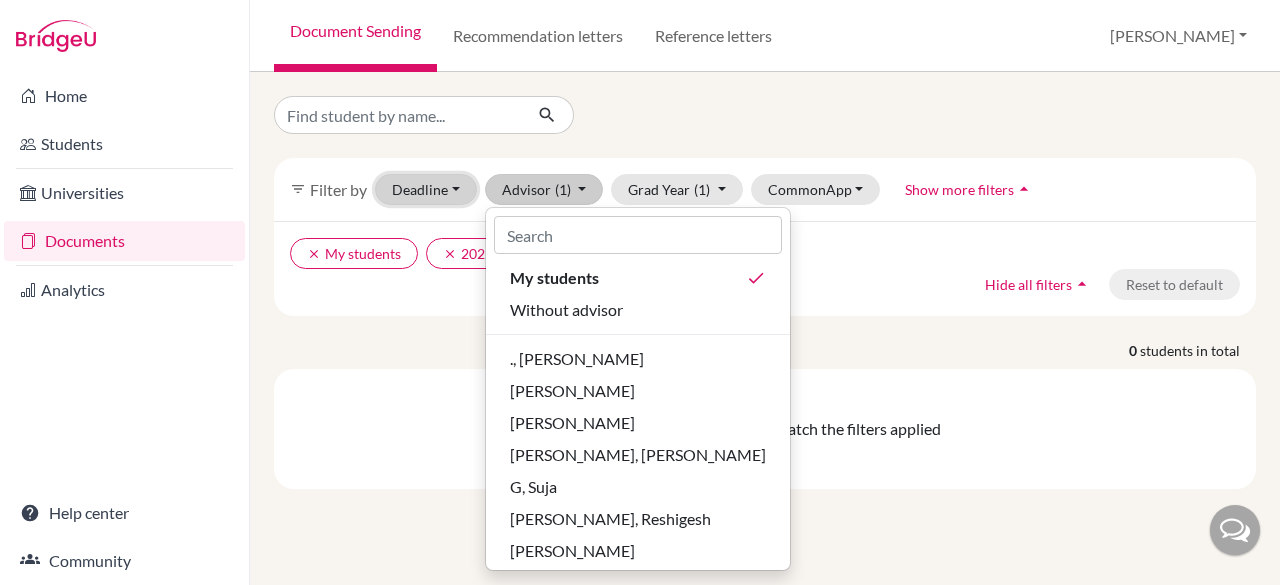 click on "Deadline     -  Select a date range Or double click for a single date selection [DATE] [DATE] [DATE] This cycle January February March April May June July August September October November [DATE] M T W T F S S 30 1 2 3 4 5 6 7 8 9 10 11 12 13 14 15 16 17 18 19 20 21 22 23 24 25 26 27 28 29 30 31 1 2 3 4 5 6 7 8 9 [DATE] February March April May June July August September October November [DATE] M T W T F S S 28 29 30 31 1 2 3 4 5 6 7 8 9 10 11 12 13 14 15 16 17 18 19 20 21 22 23 24 25 26 27 28 29 30 31 1 2 3 4 5 6 7" at bounding box center (426, 189) 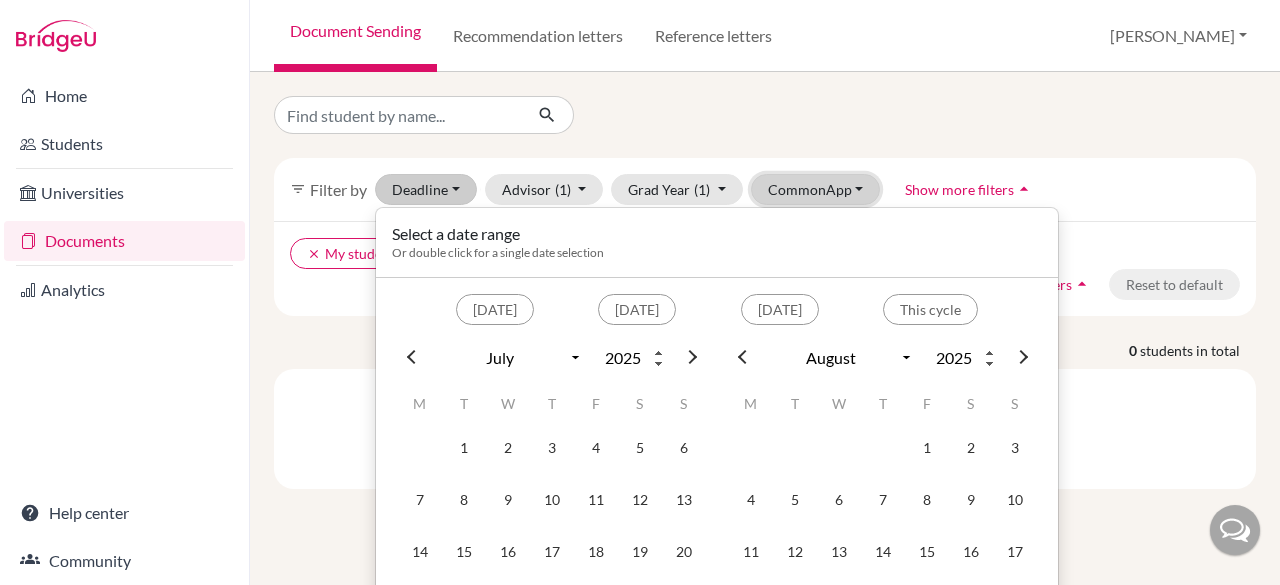 click on "CommonApp" at bounding box center (816, 189) 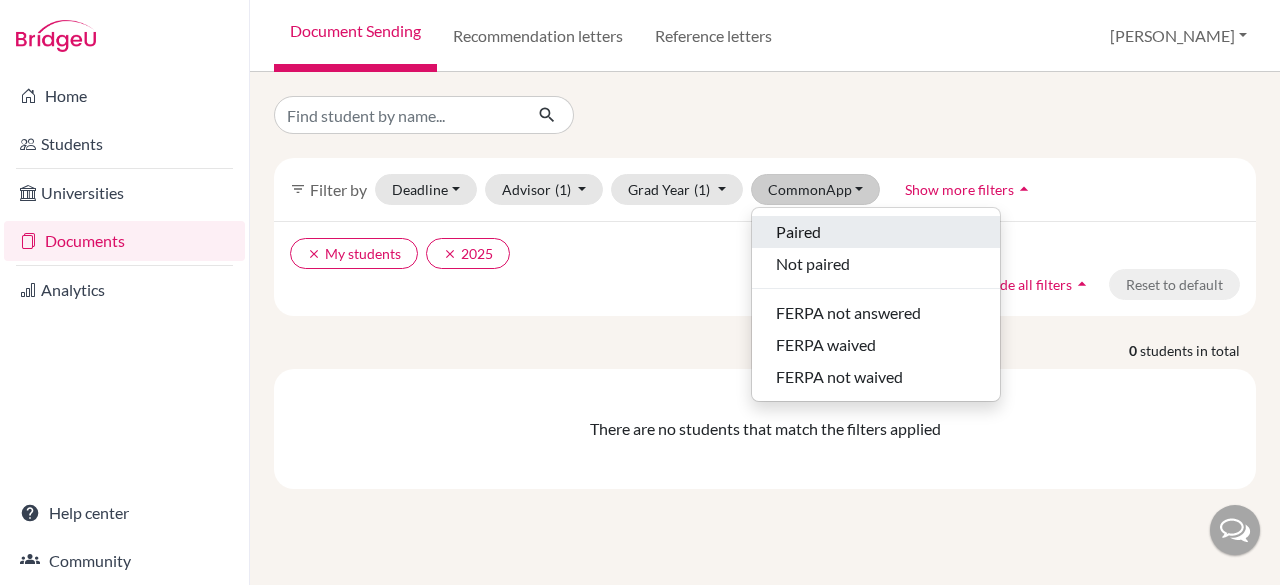 click on "Paired" at bounding box center (876, 232) 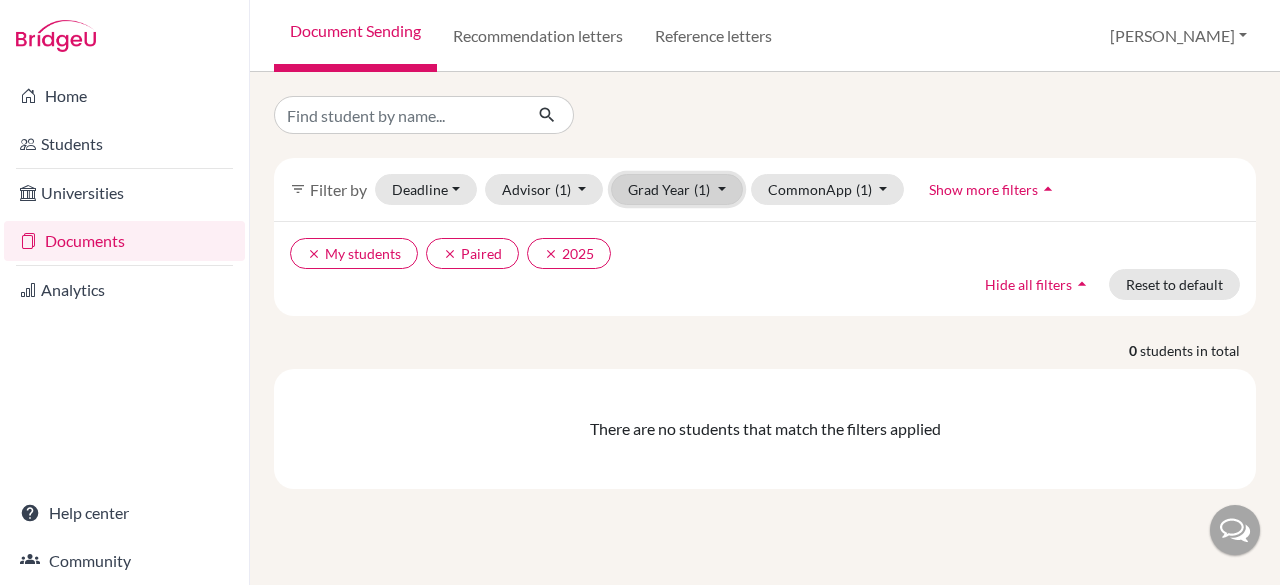 click on "(1)" at bounding box center [702, 189] 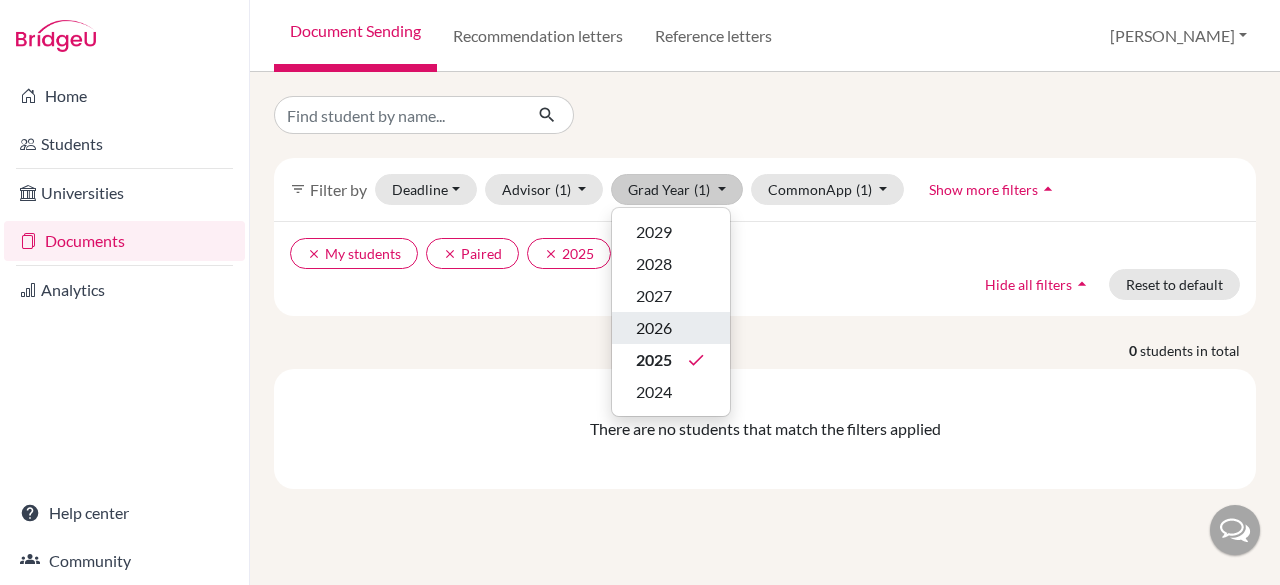 click on "2026" at bounding box center [671, 328] 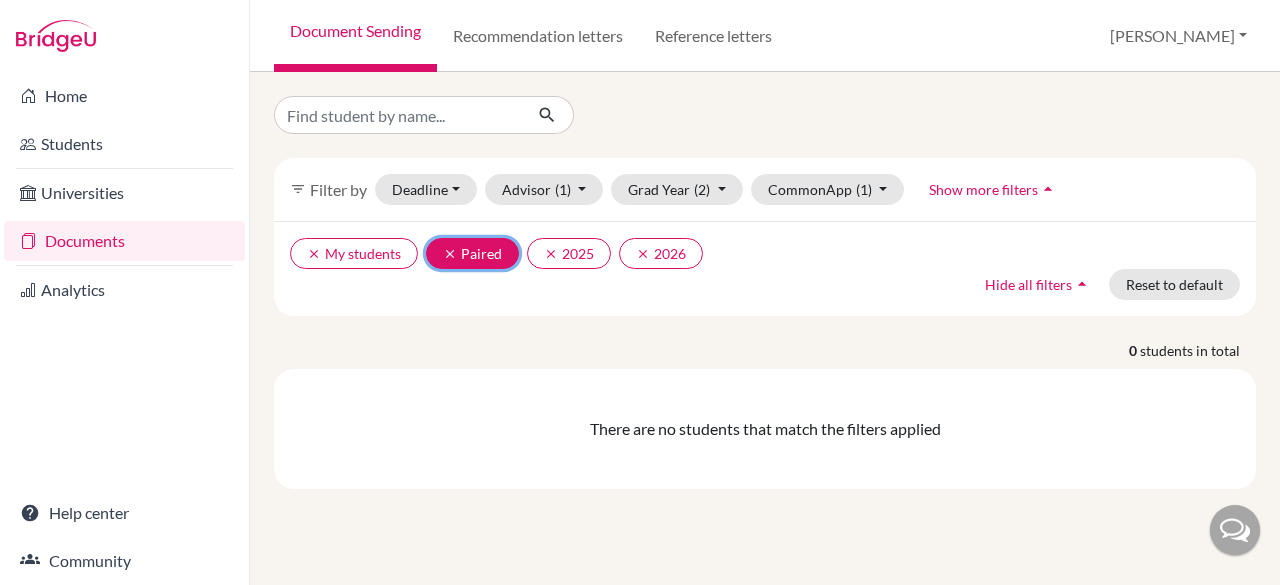click on "clear" at bounding box center [450, 254] 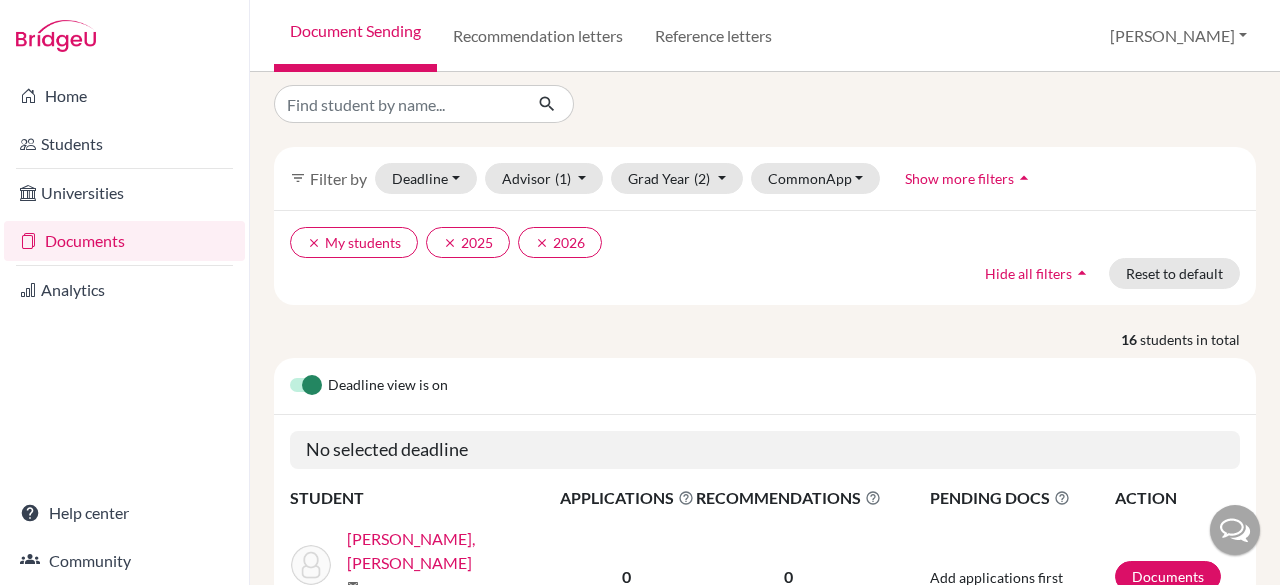 scroll, scrollTop: 12, scrollLeft: 0, axis: vertical 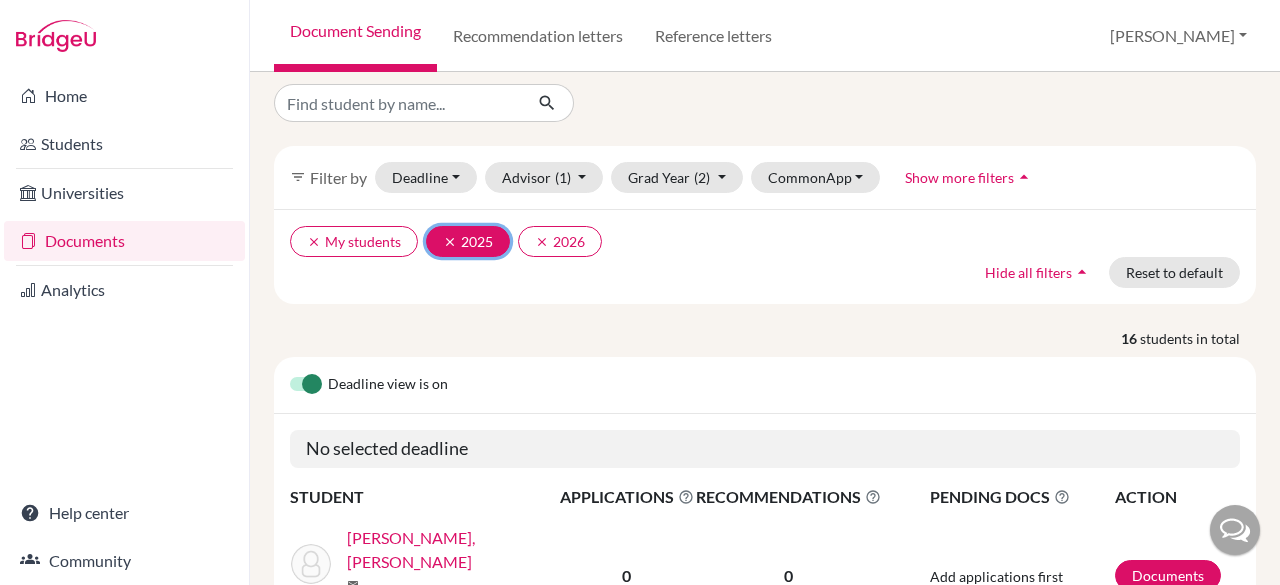click on "clear" at bounding box center [450, 242] 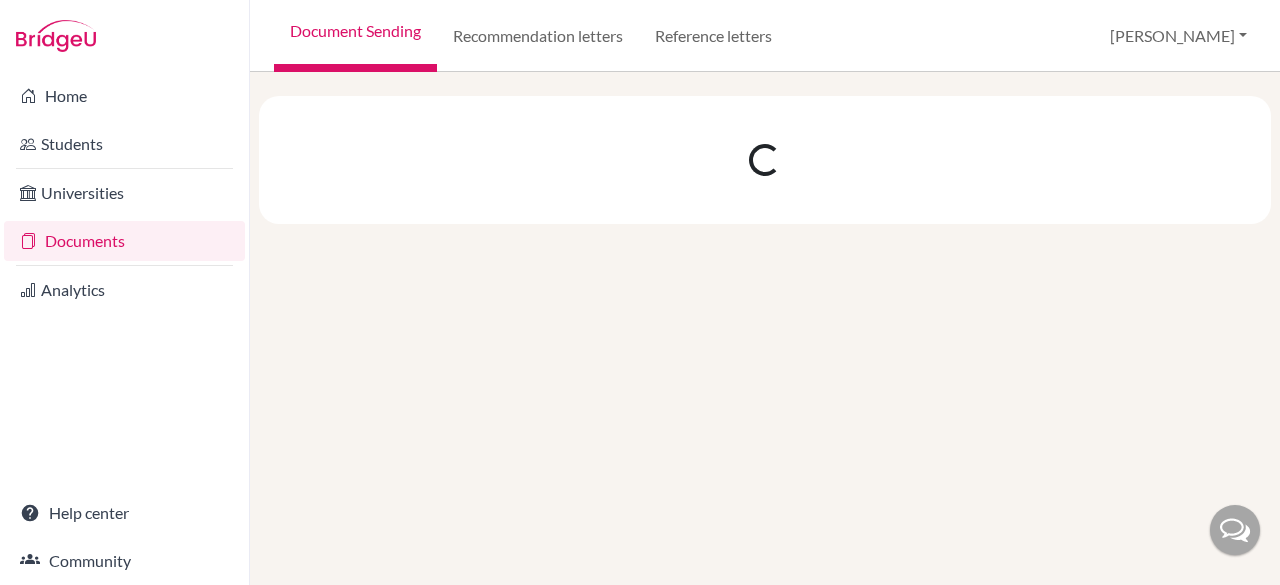 scroll, scrollTop: 0, scrollLeft: 0, axis: both 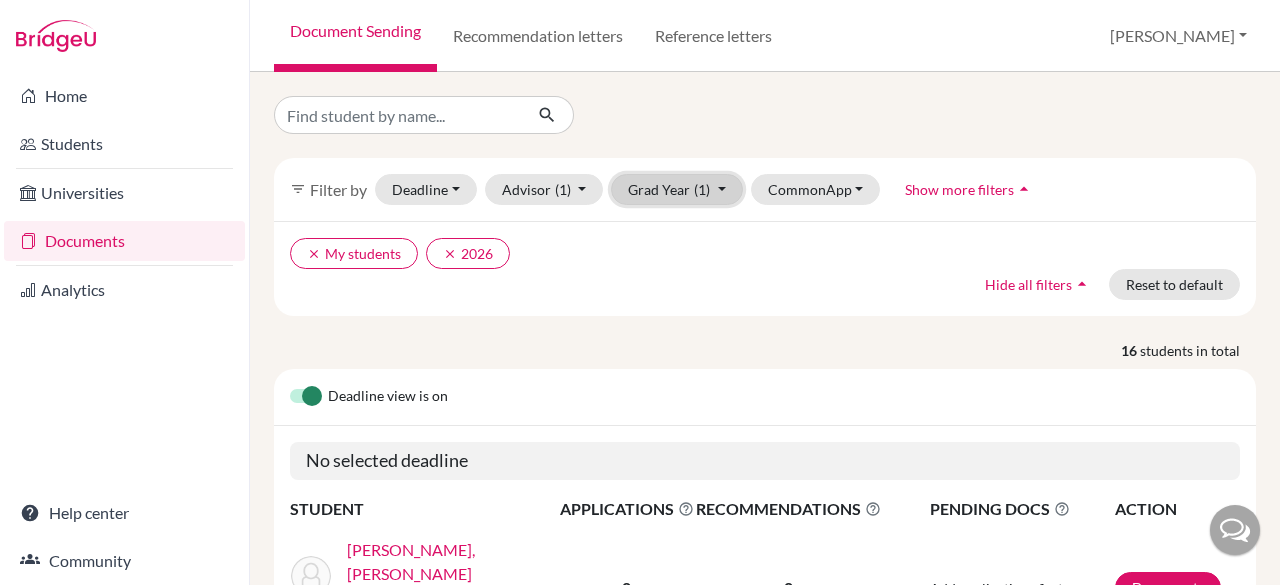 click on "Grad Year (1)" at bounding box center (677, 189) 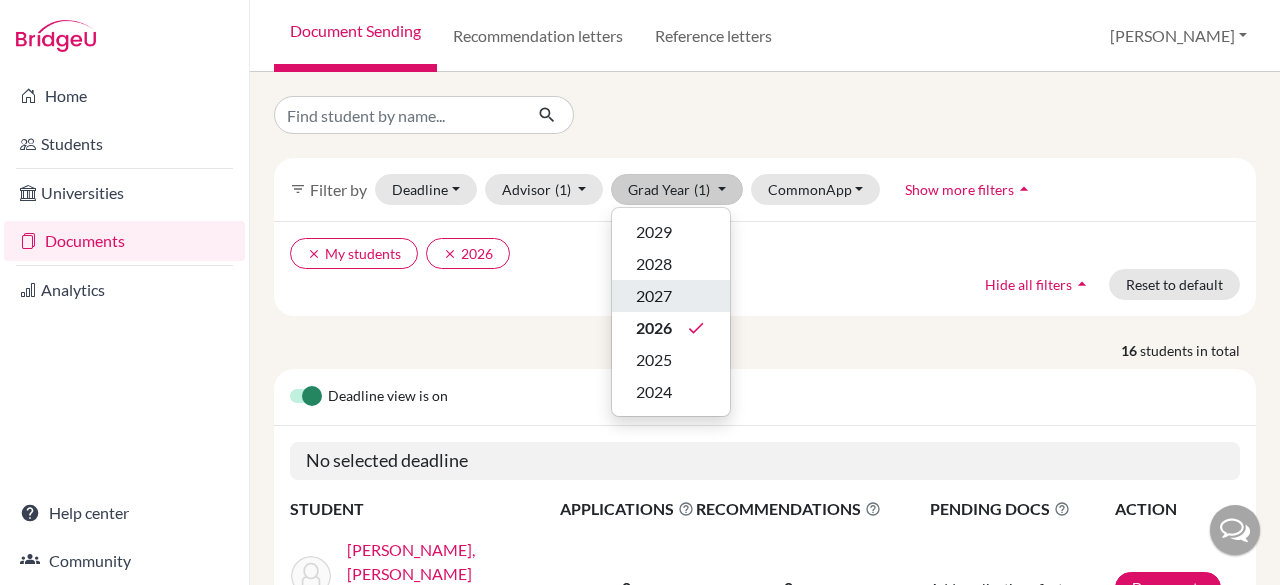 click on "2027" at bounding box center (654, 296) 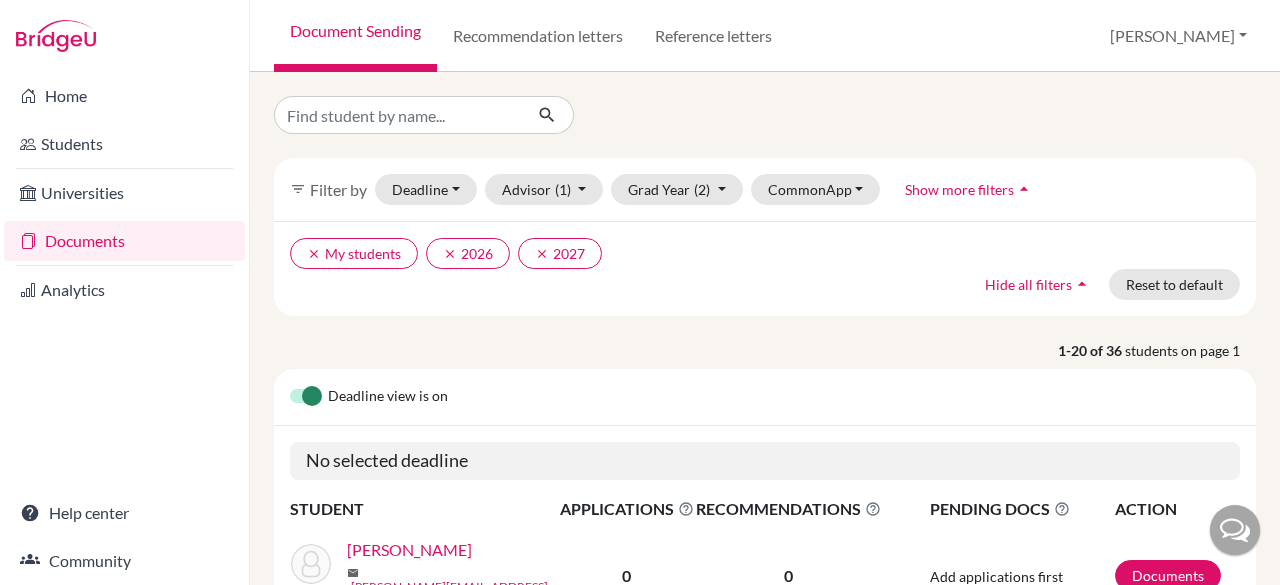 scroll, scrollTop: 14, scrollLeft: 0, axis: vertical 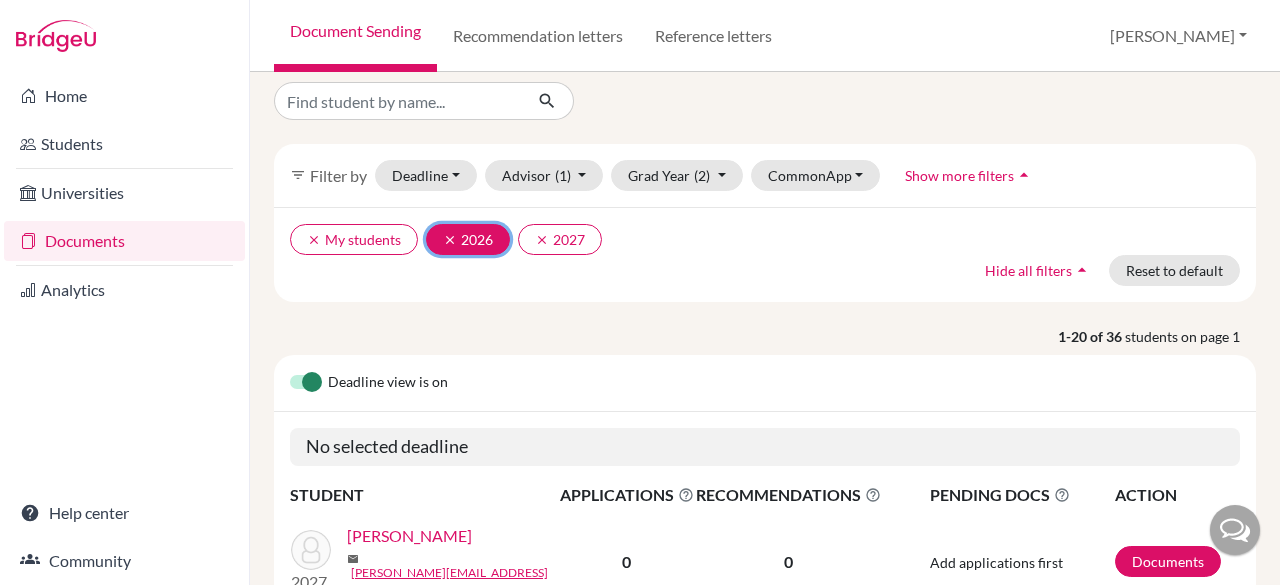 click on "clear" at bounding box center [450, 240] 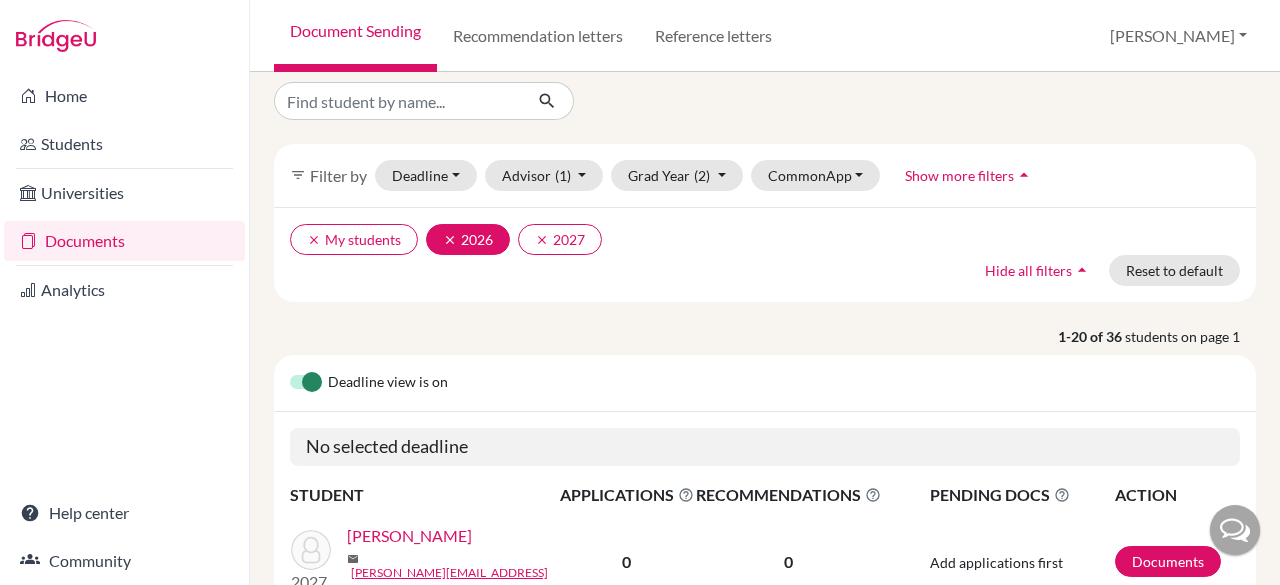 scroll, scrollTop: 0, scrollLeft: 0, axis: both 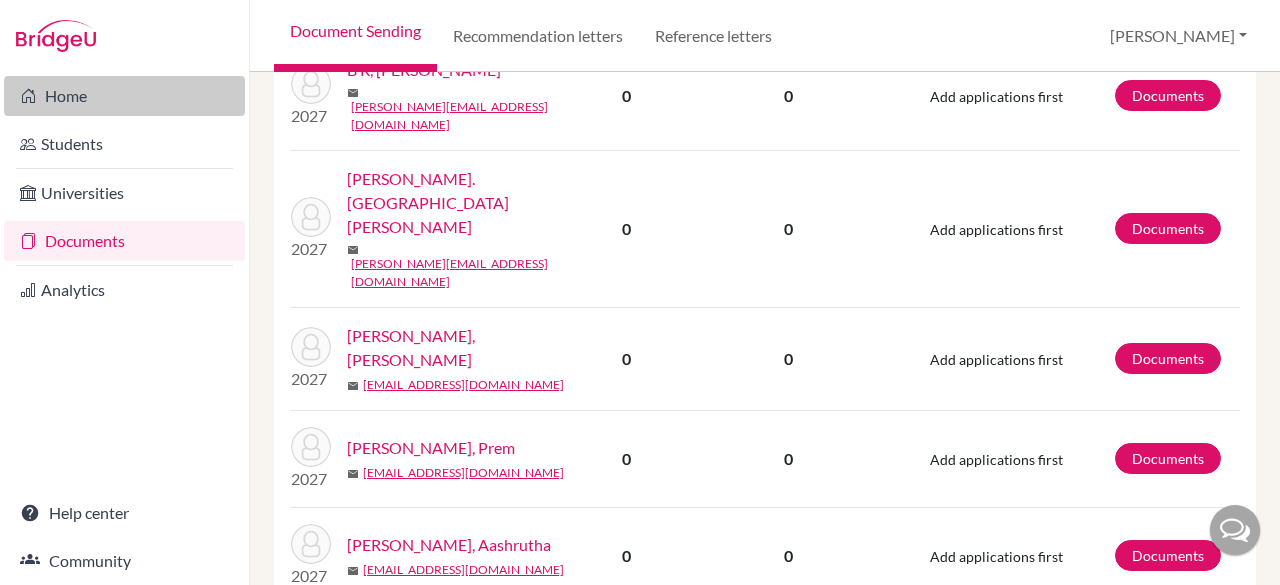 click on "Home" at bounding box center [124, 96] 